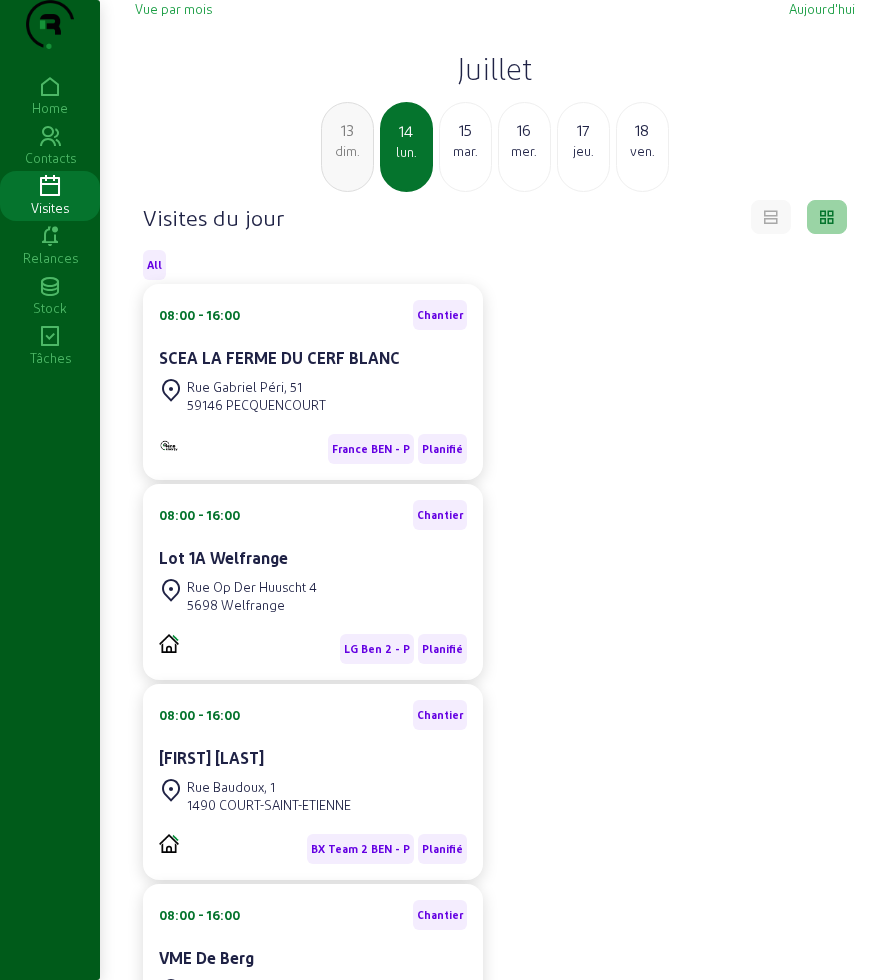 scroll, scrollTop: 0, scrollLeft: 0, axis: both 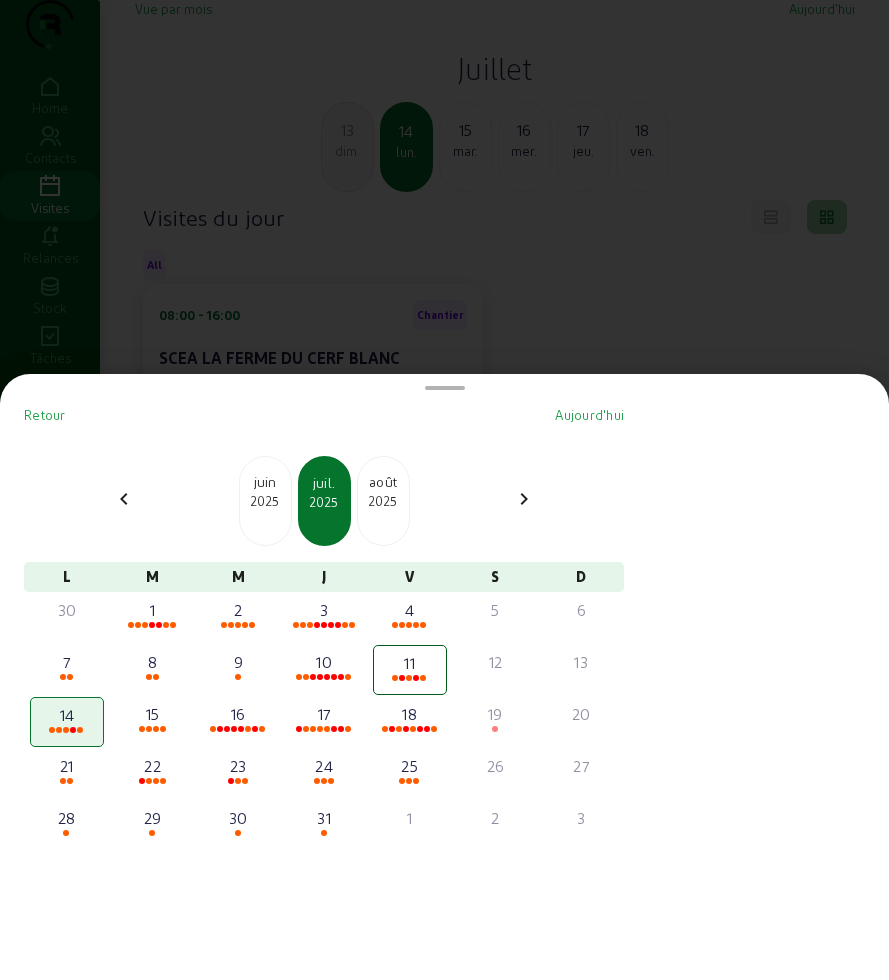 click on "2025" at bounding box center [265, 501] 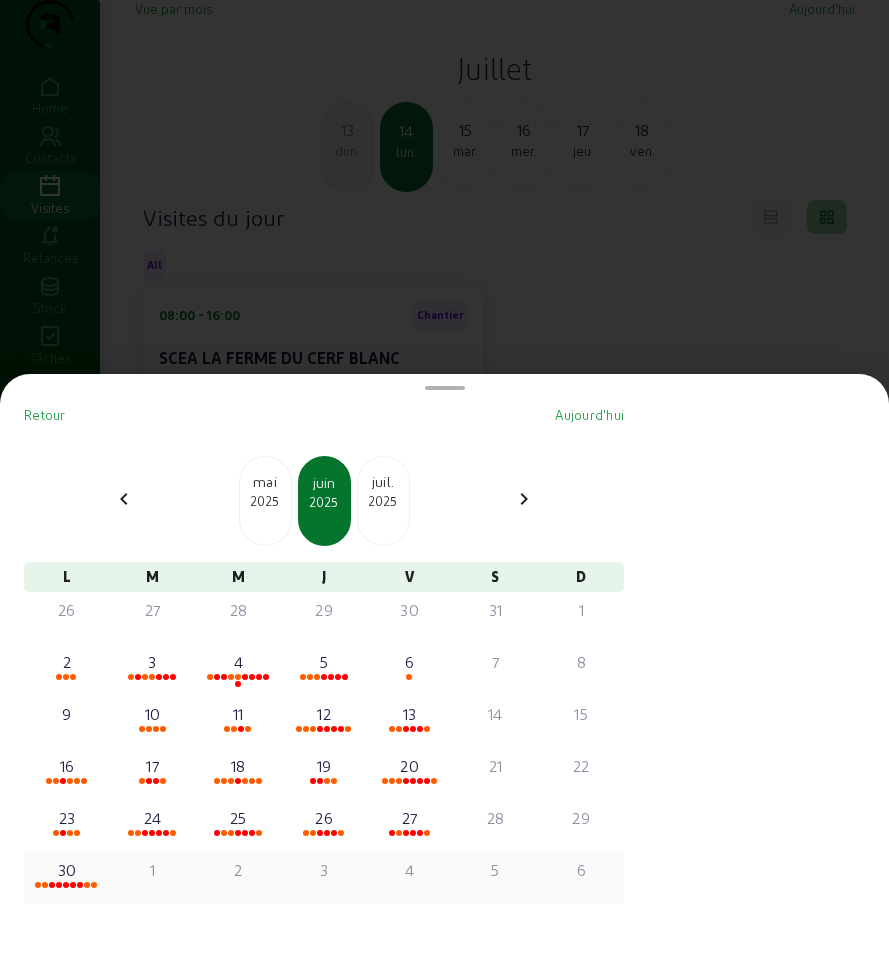 click on "30" at bounding box center [67, 870] 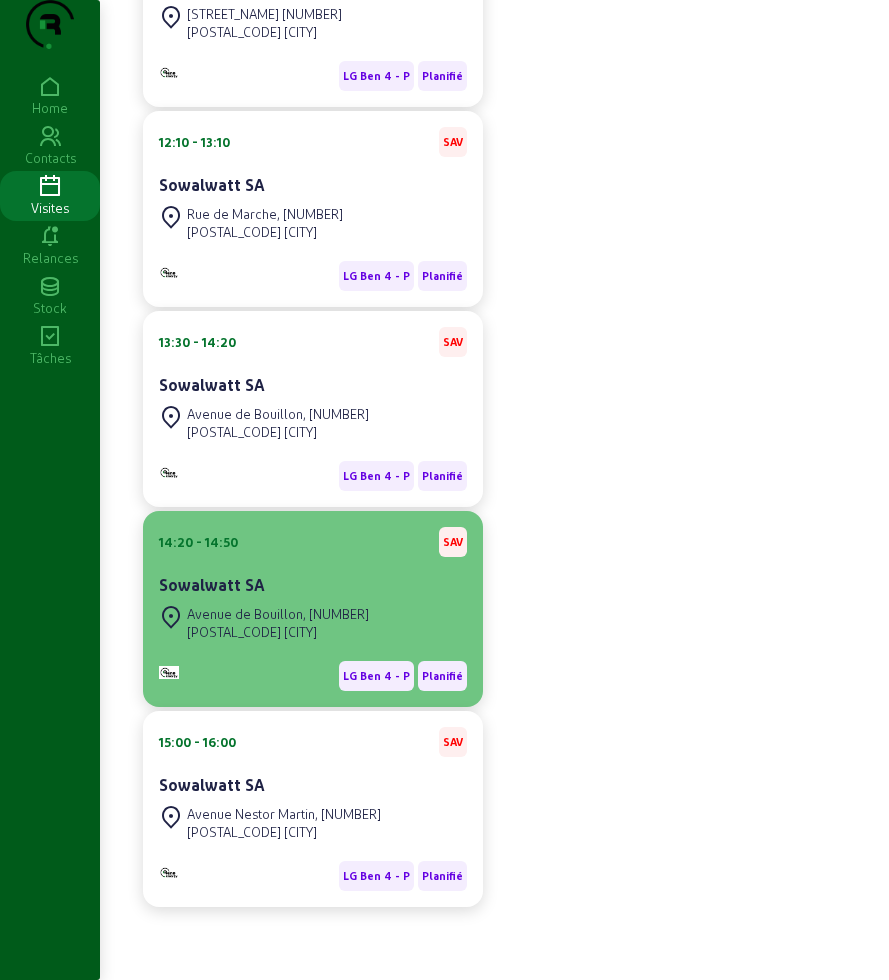 scroll, scrollTop: 1213, scrollLeft: 0, axis: vertical 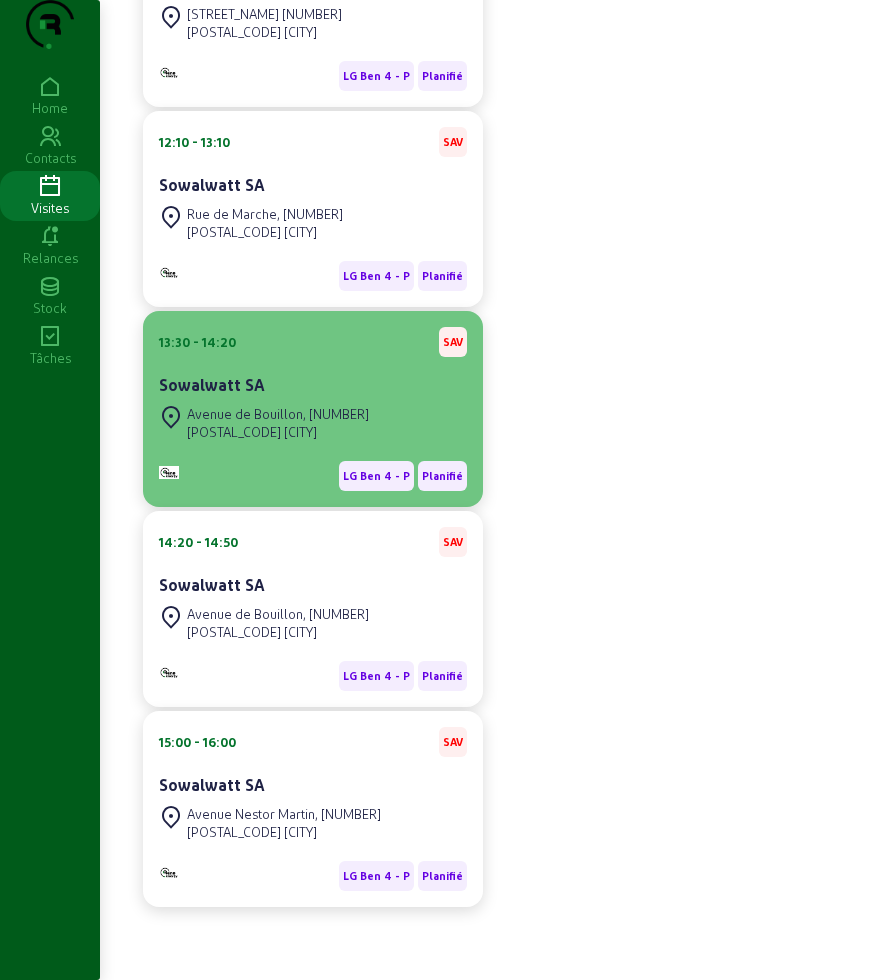 click on "[POSTAL_CODE] [CITY]" 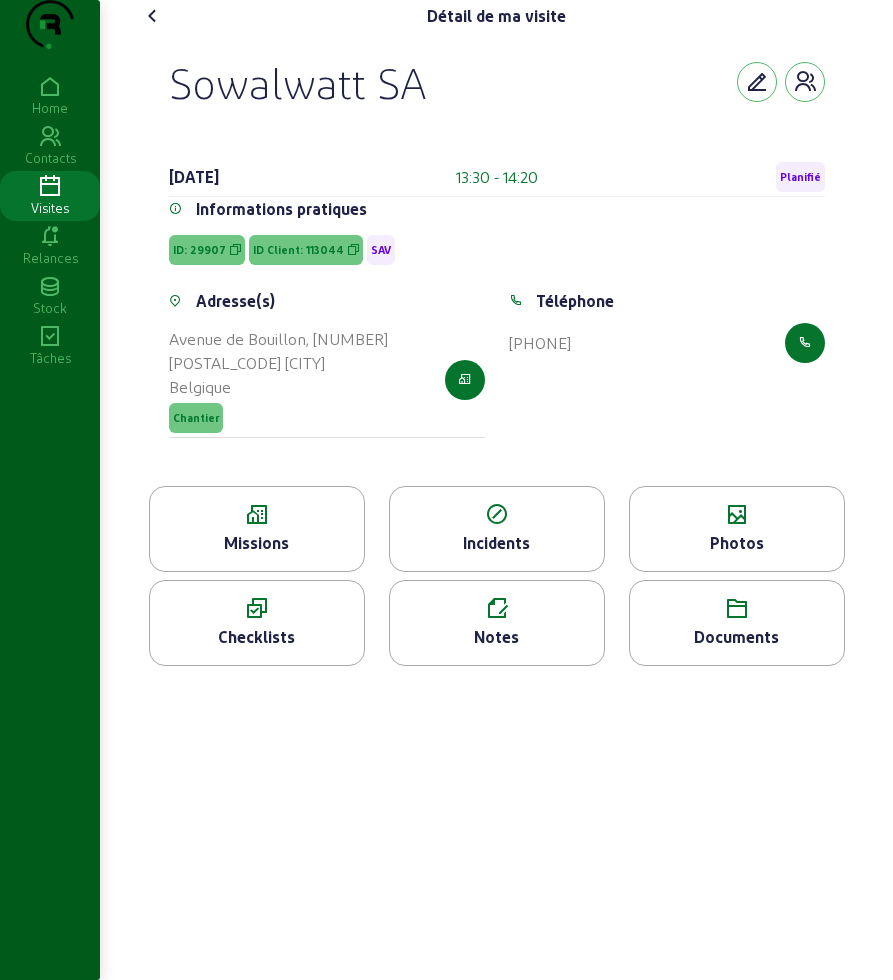 click 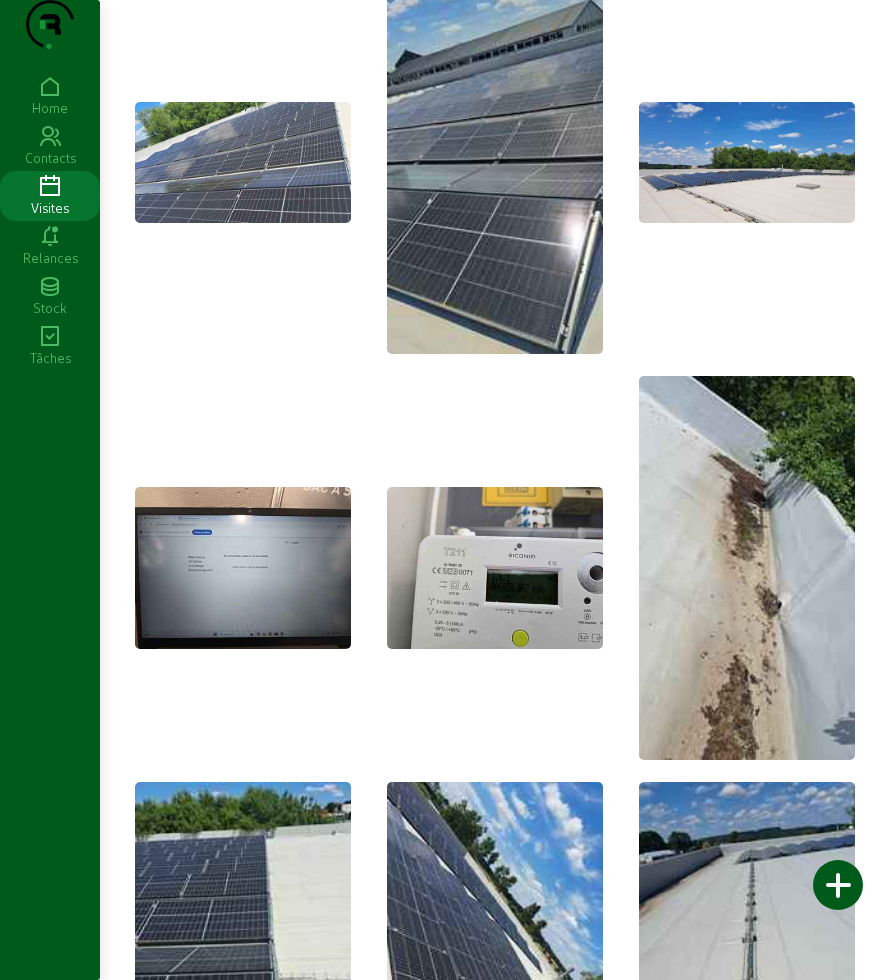 scroll, scrollTop: 0, scrollLeft: 0, axis: both 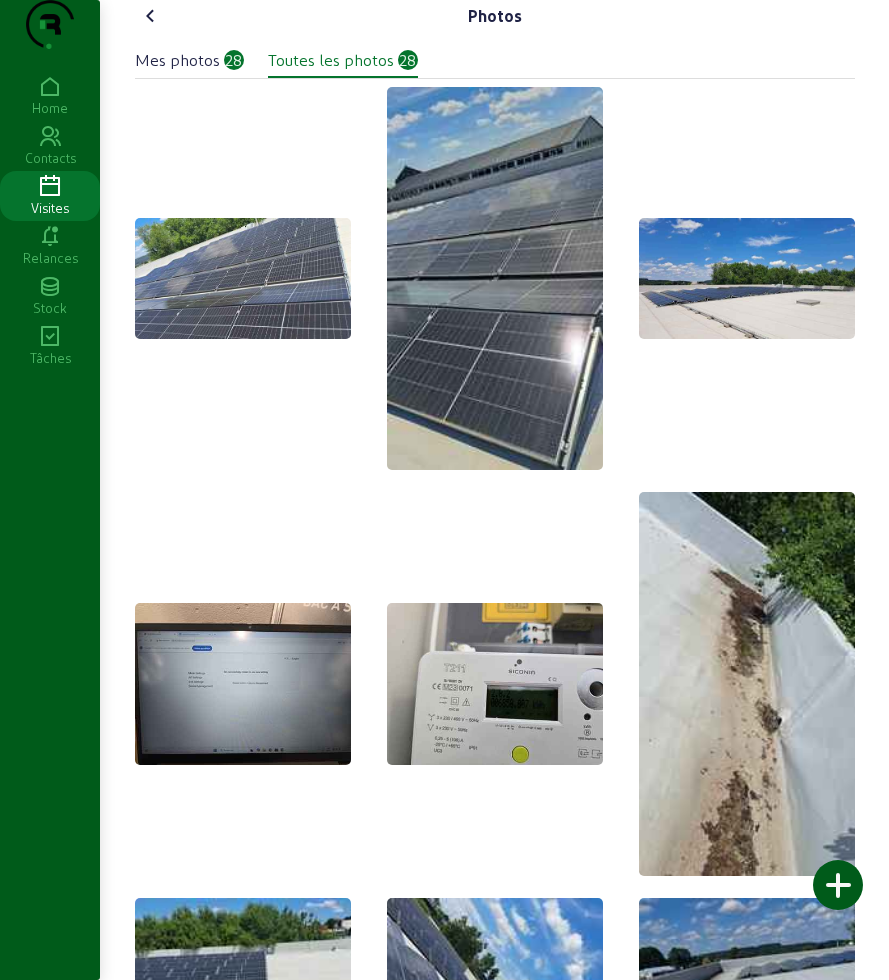click on "Photos   Mes photos   28   Toutes les photos   28" 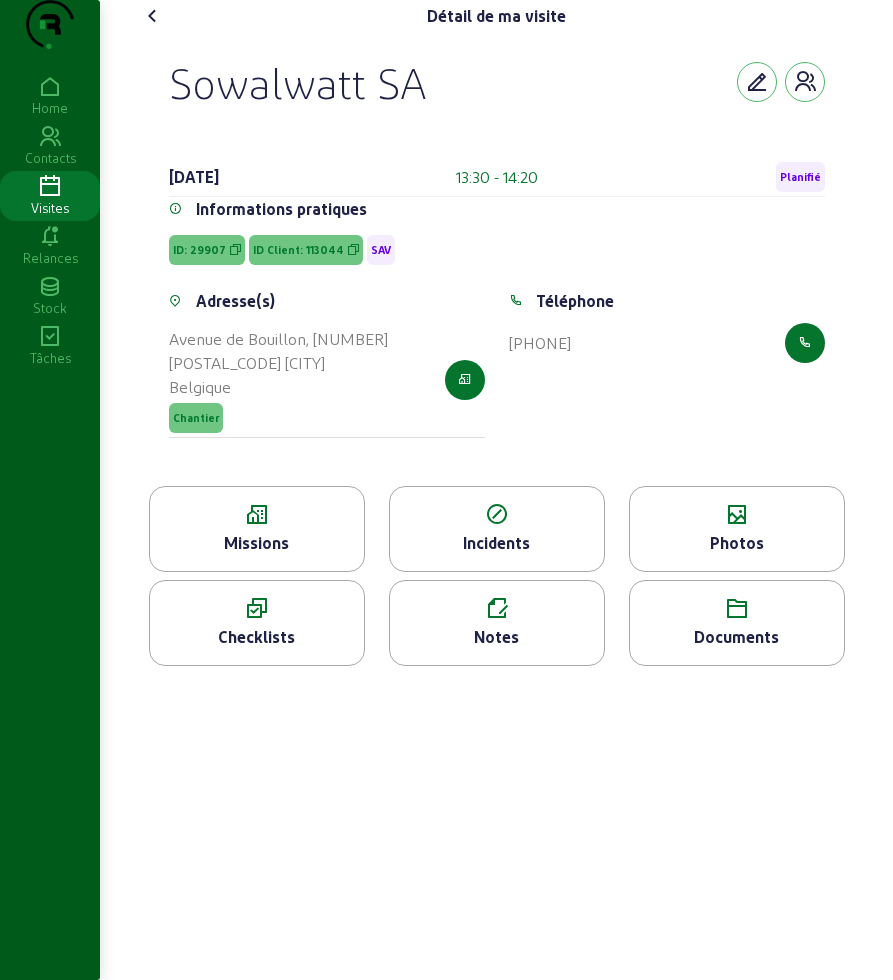 drag, startPoint x: 162, startPoint y: 130, endPoint x: 530, endPoint y: 132, distance: 368.00543 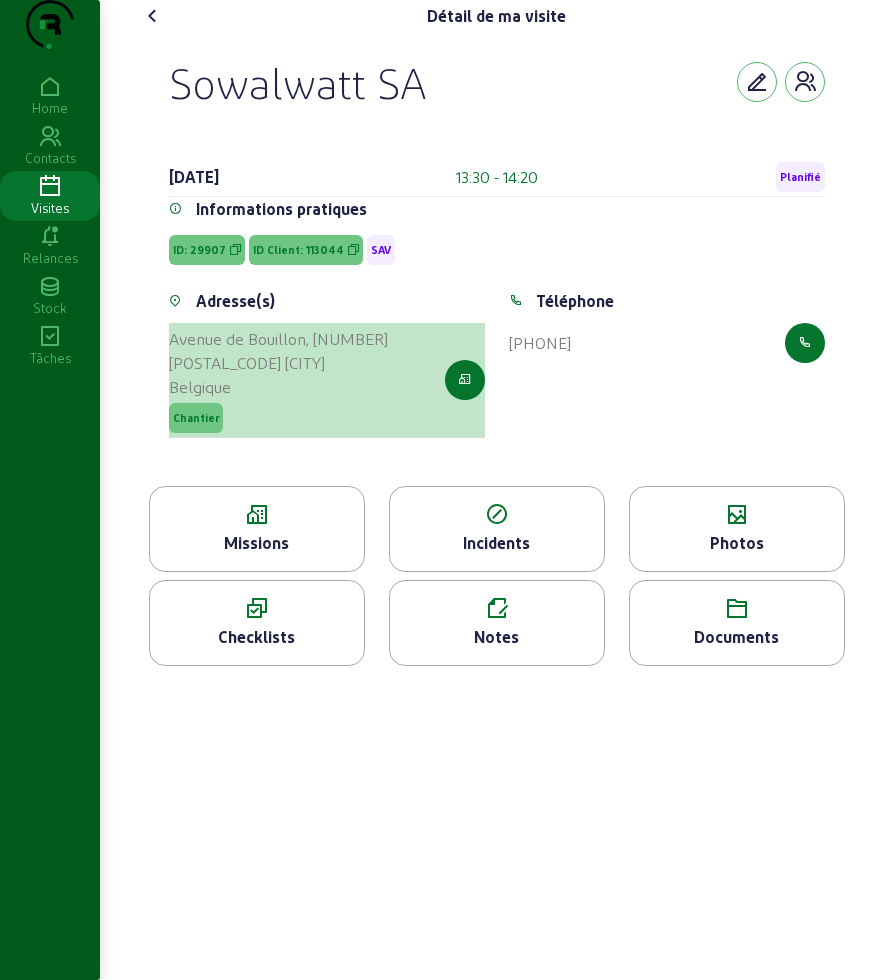 drag, startPoint x: 157, startPoint y: 378, endPoint x: 267, endPoint y: 434, distance: 123.4342 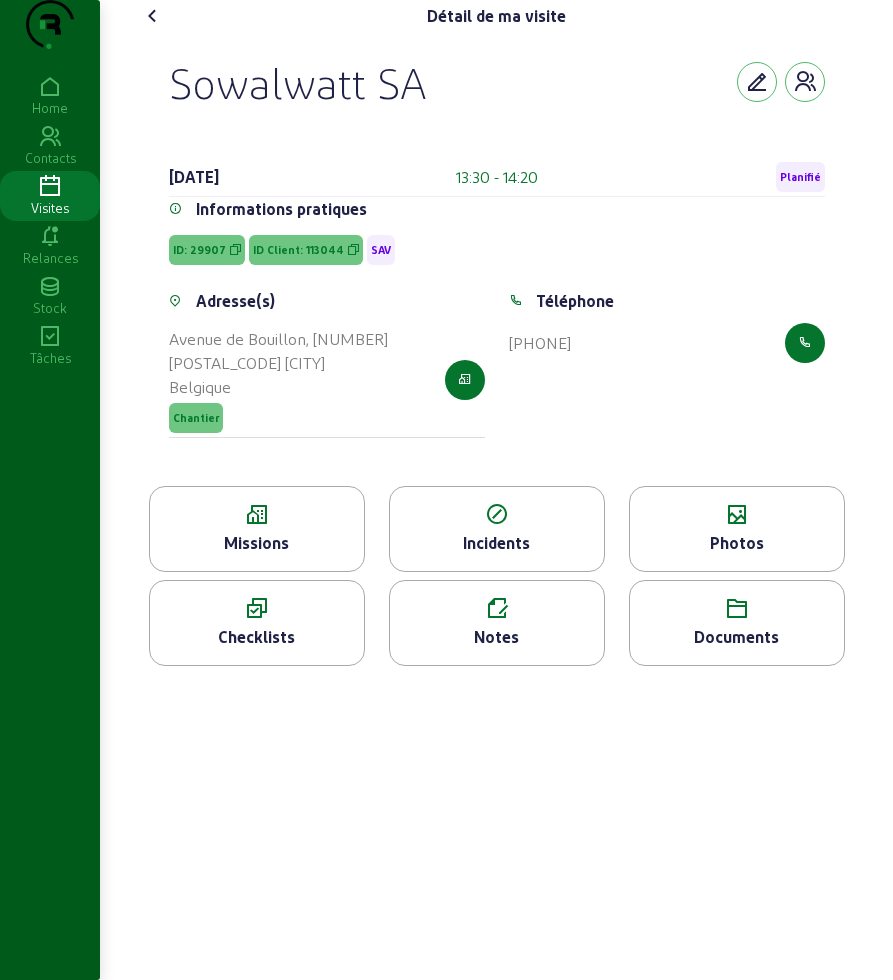 click 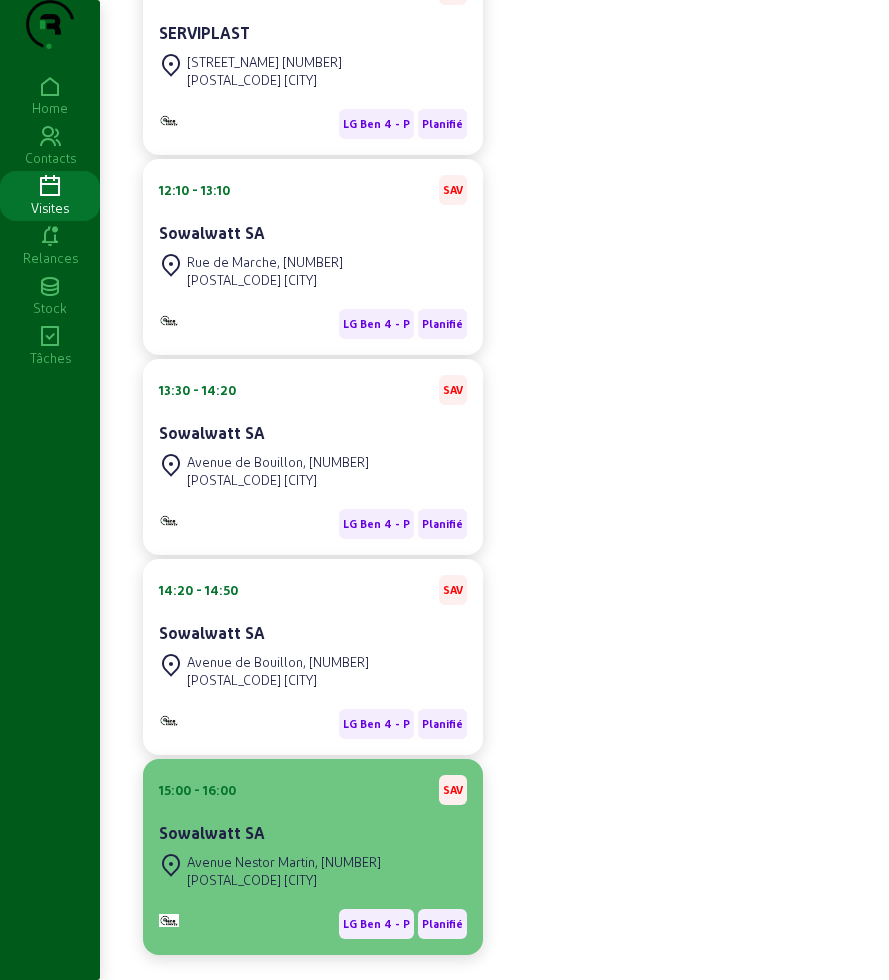 scroll, scrollTop: 1213, scrollLeft: 0, axis: vertical 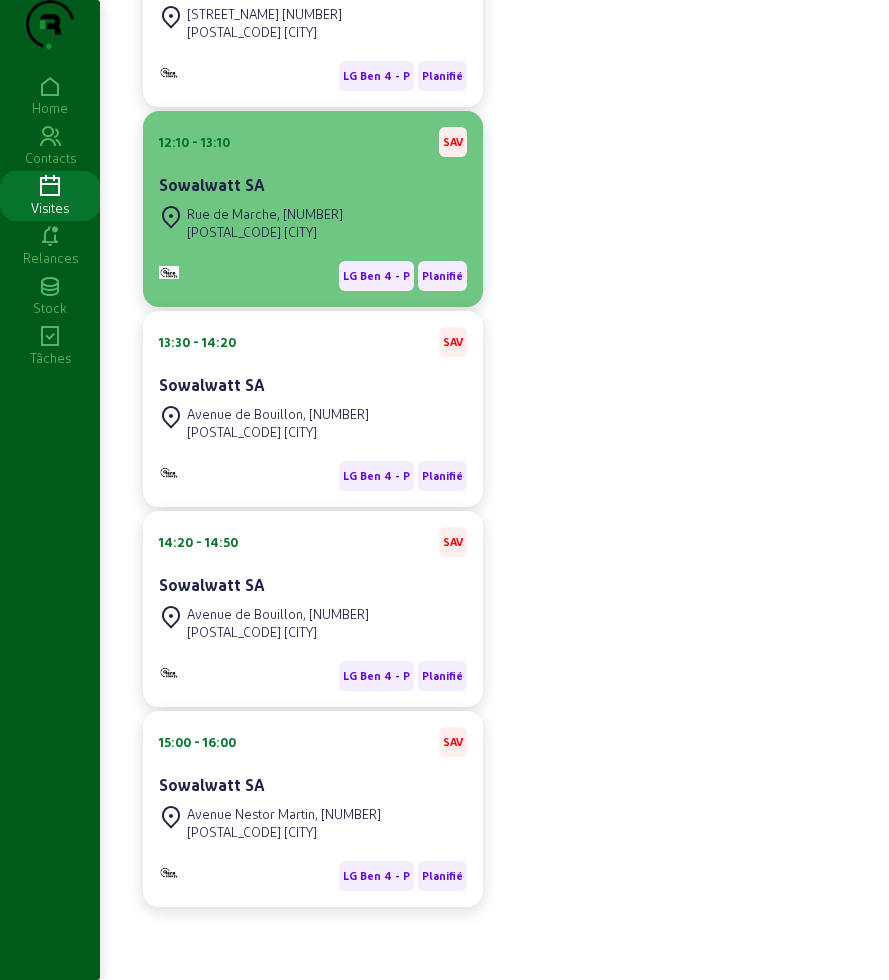 click on "Rue de Marche, [NUMBER]" 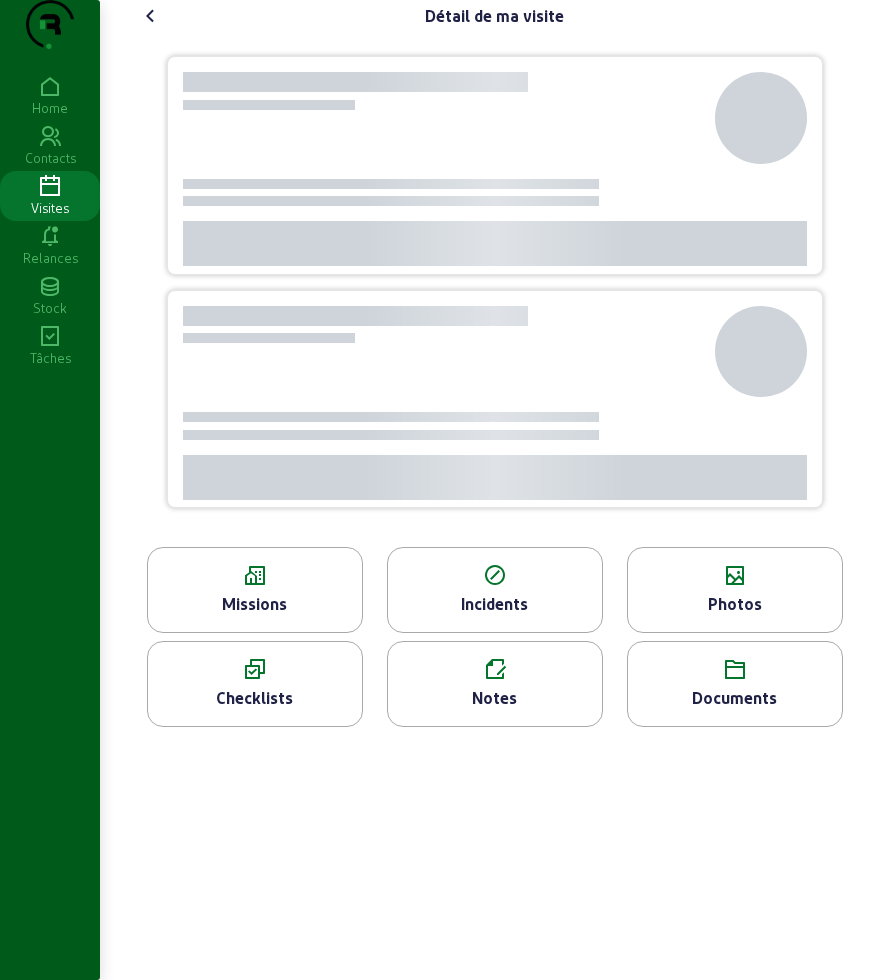 scroll, scrollTop: 0, scrollLeft: 0, axis: both 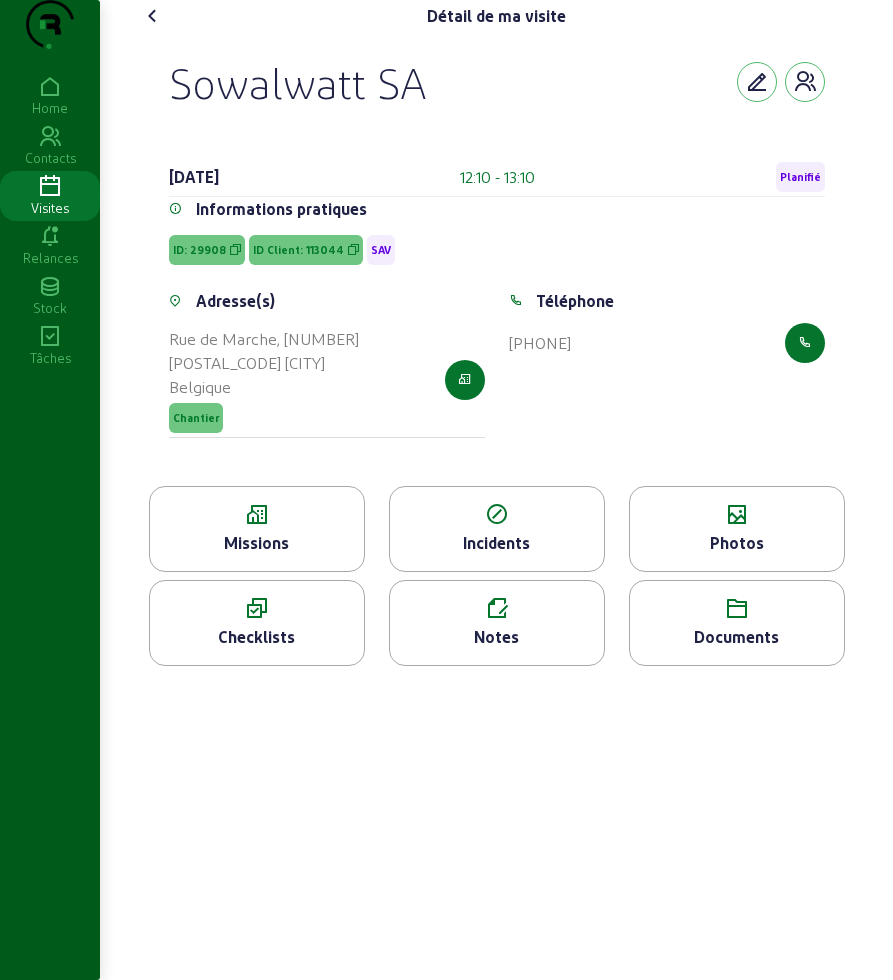 click 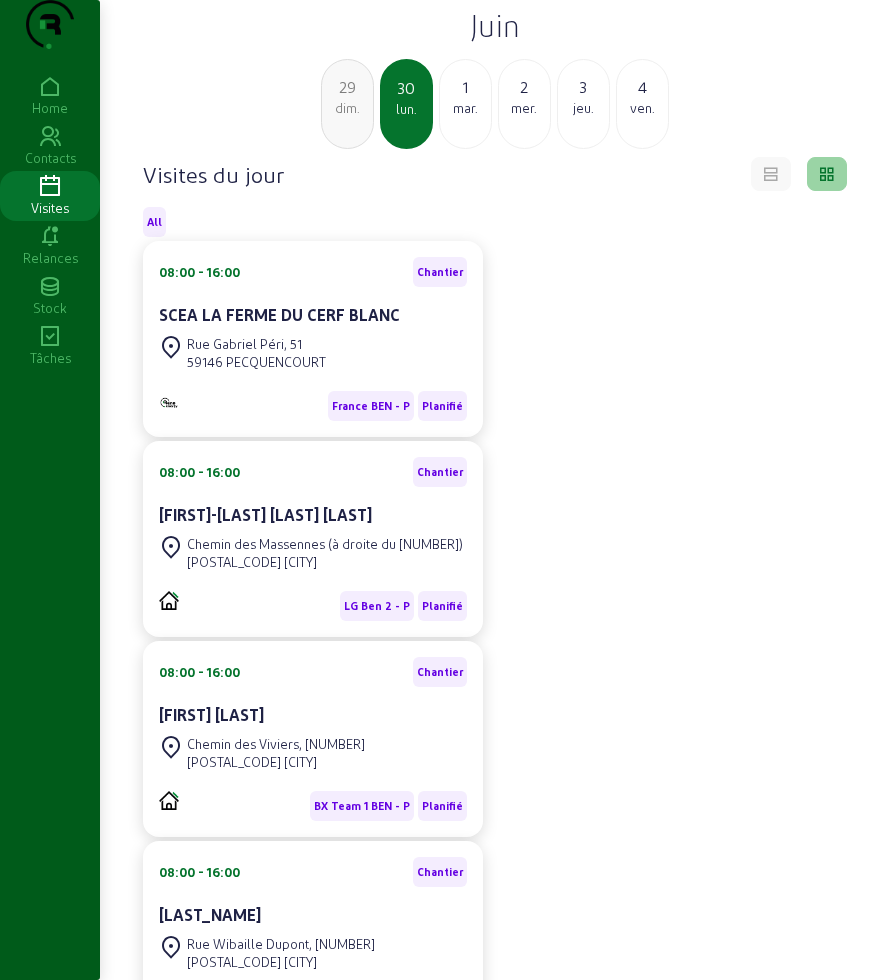 scroll, scrollTop: 0, scrollLeft: 0, axis: both 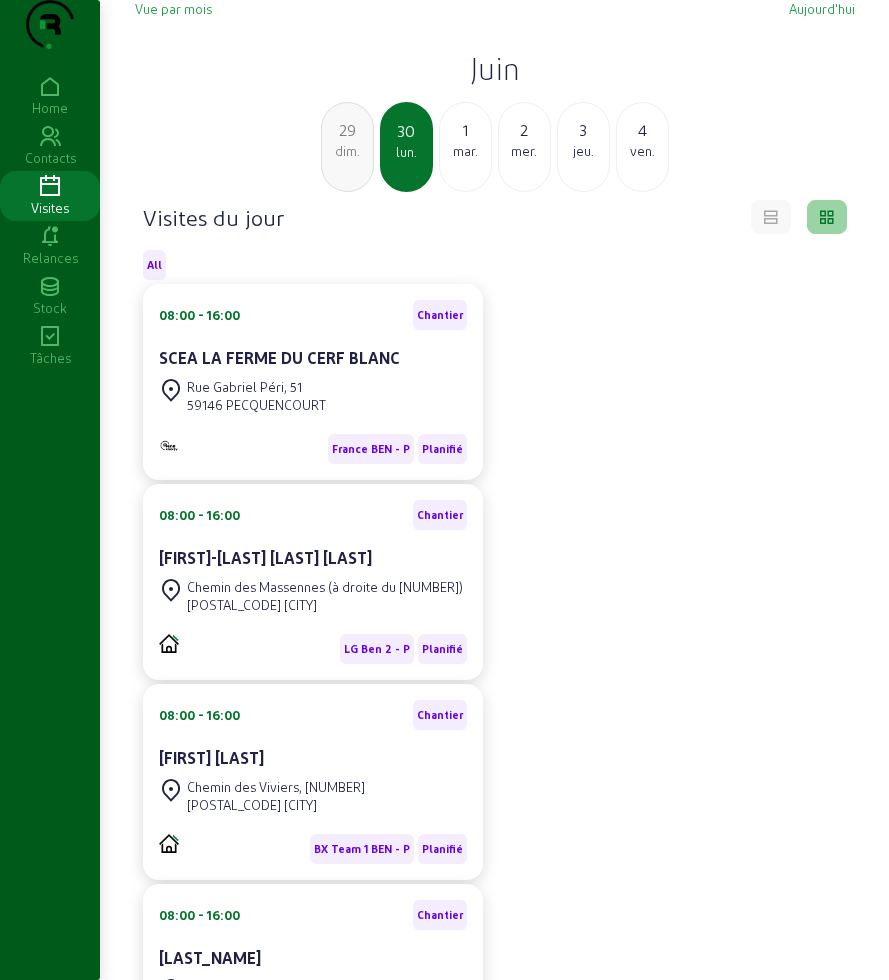 click on "ven." 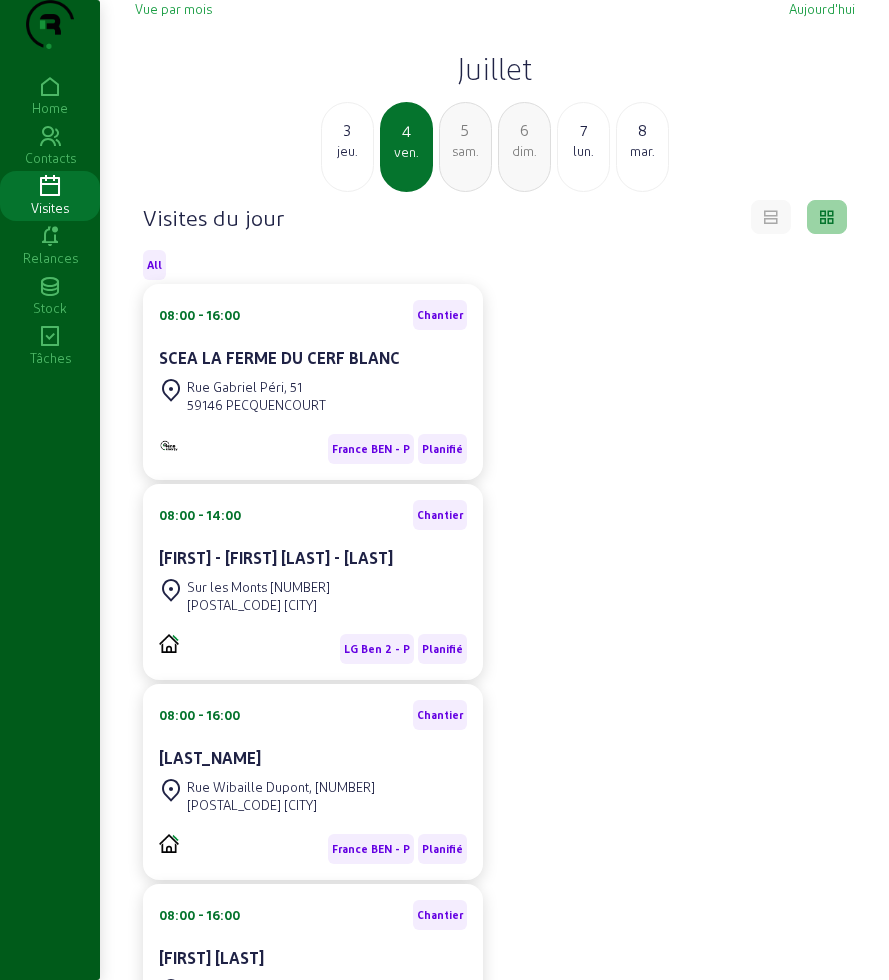 click on "Juillet" 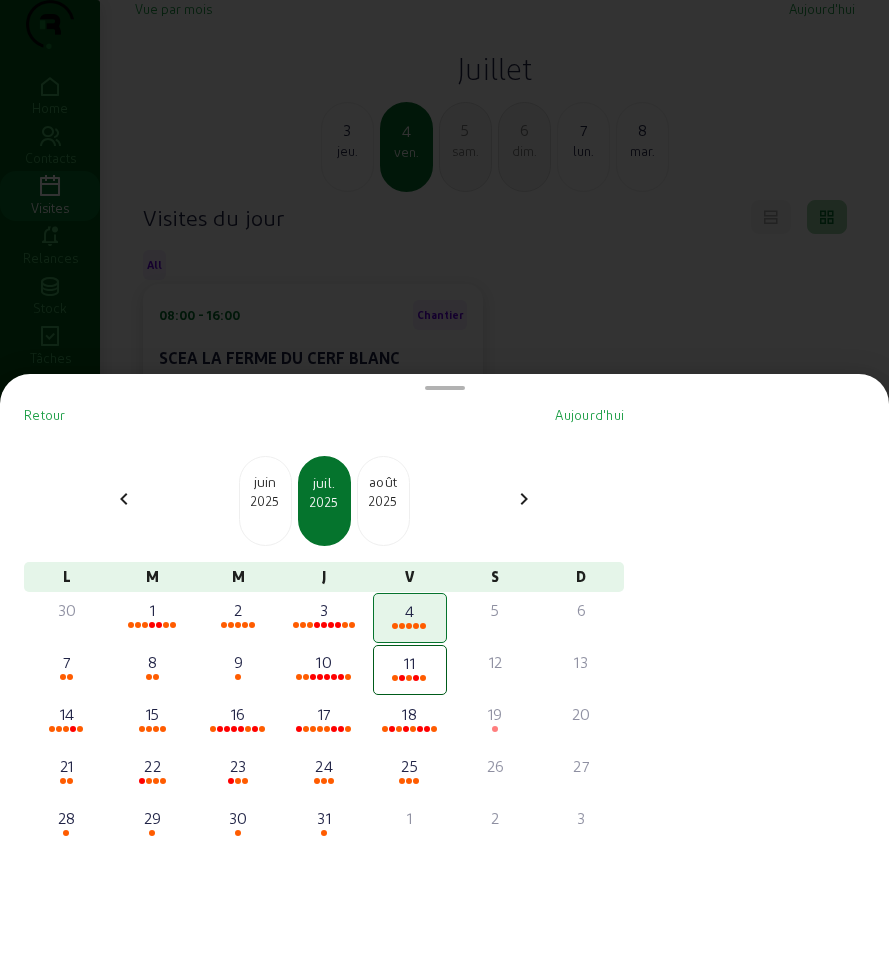 click on "juin" at bounding box center (265, 482) 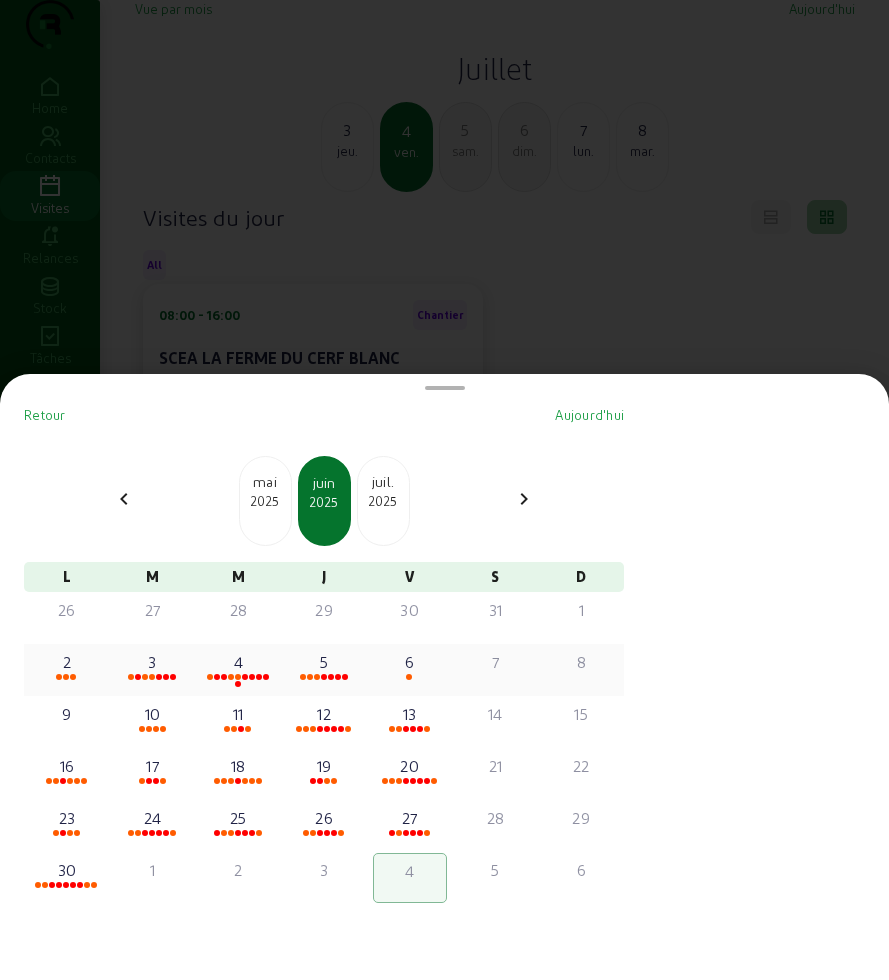 click on "5" at bounding box center (324, 662) 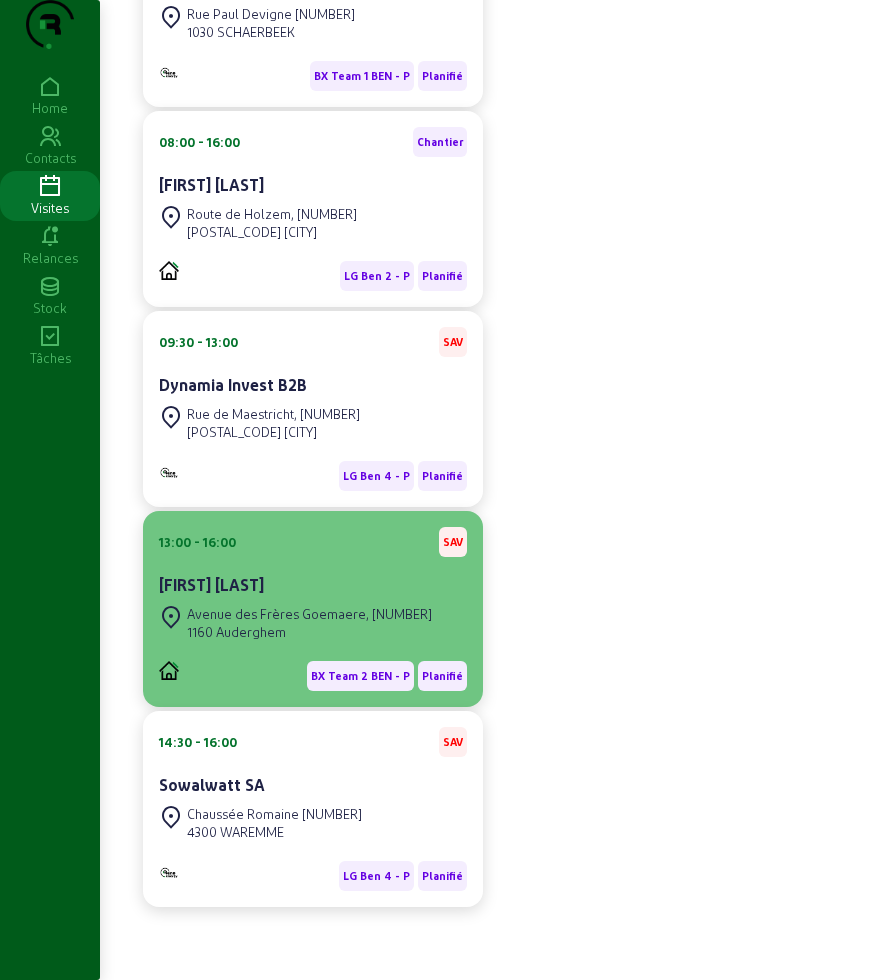 scroll, scrollTop: 813, scrollLeft: 0, axis: vertical 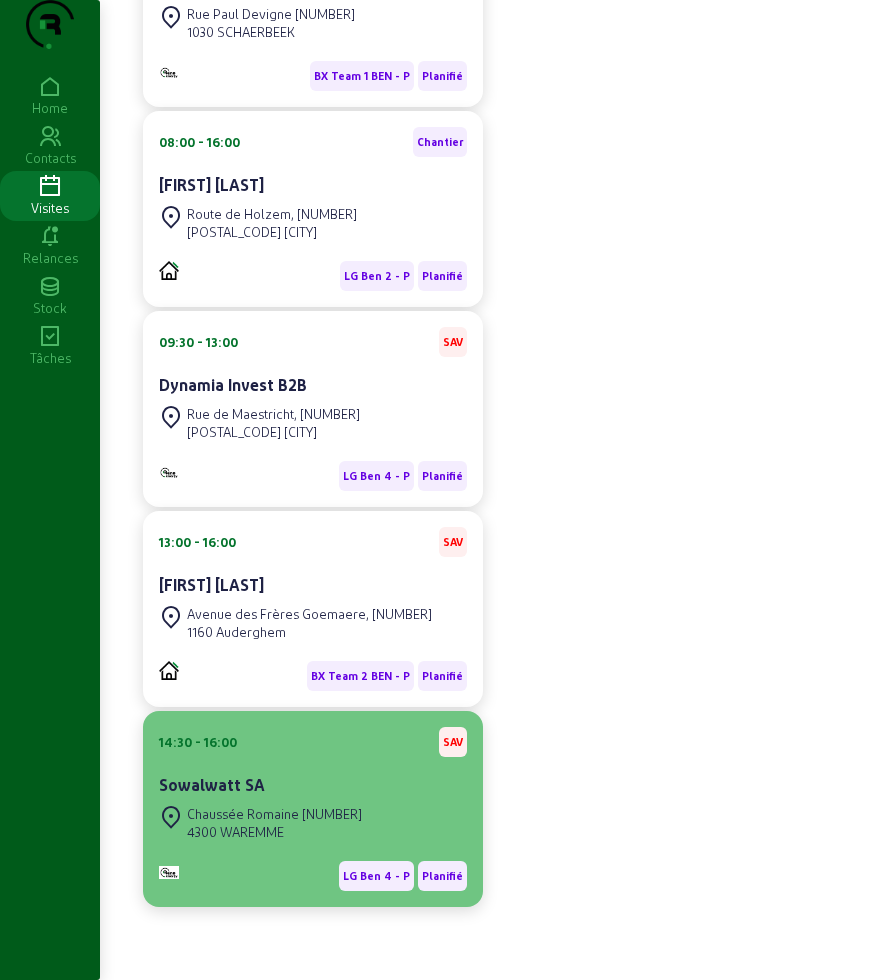 click on "Chaussée Romaine [NUMBER]" 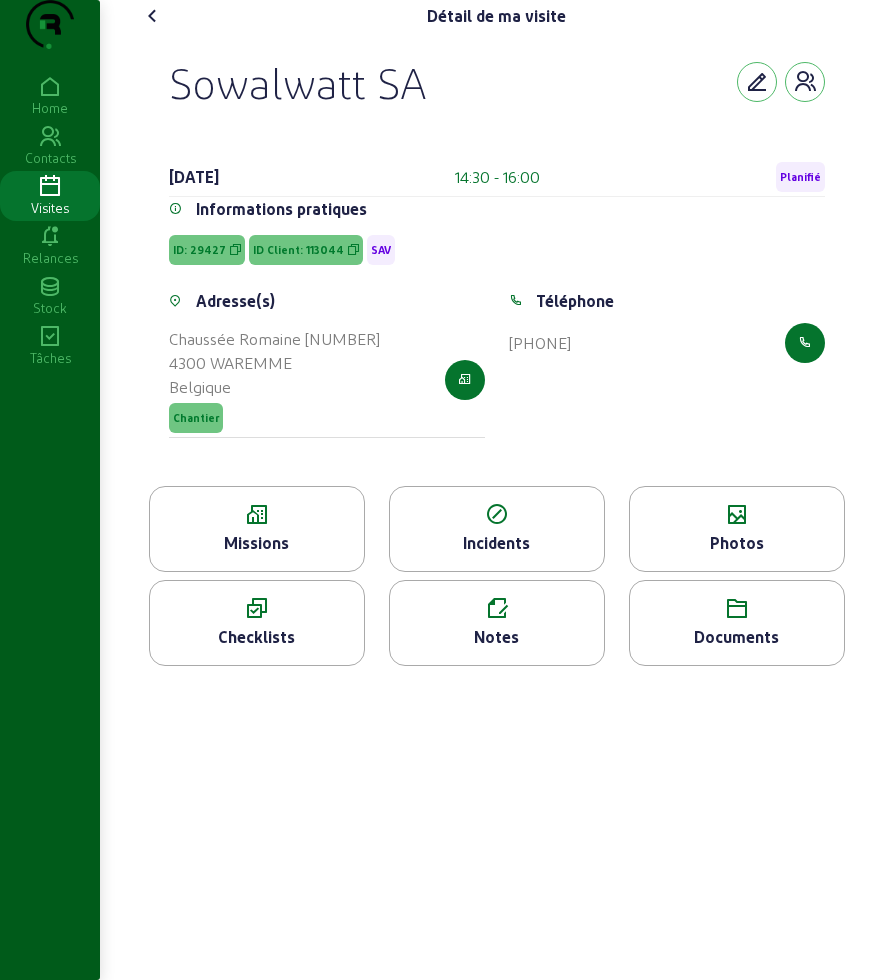 click 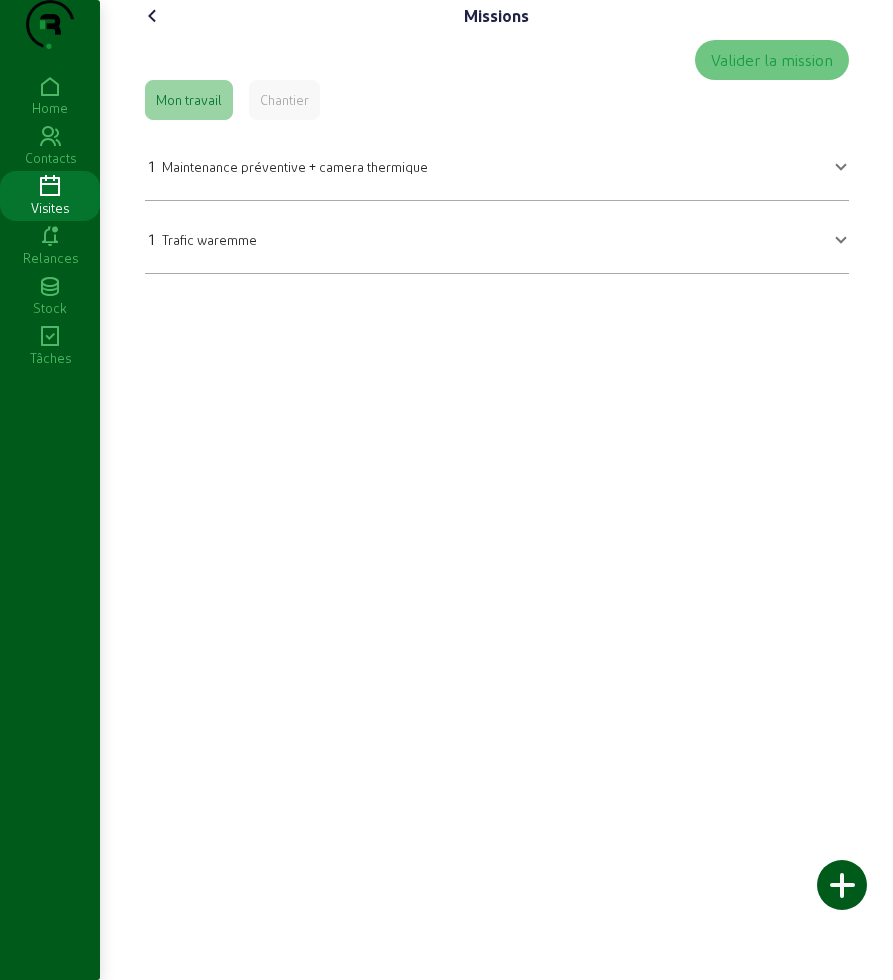 click 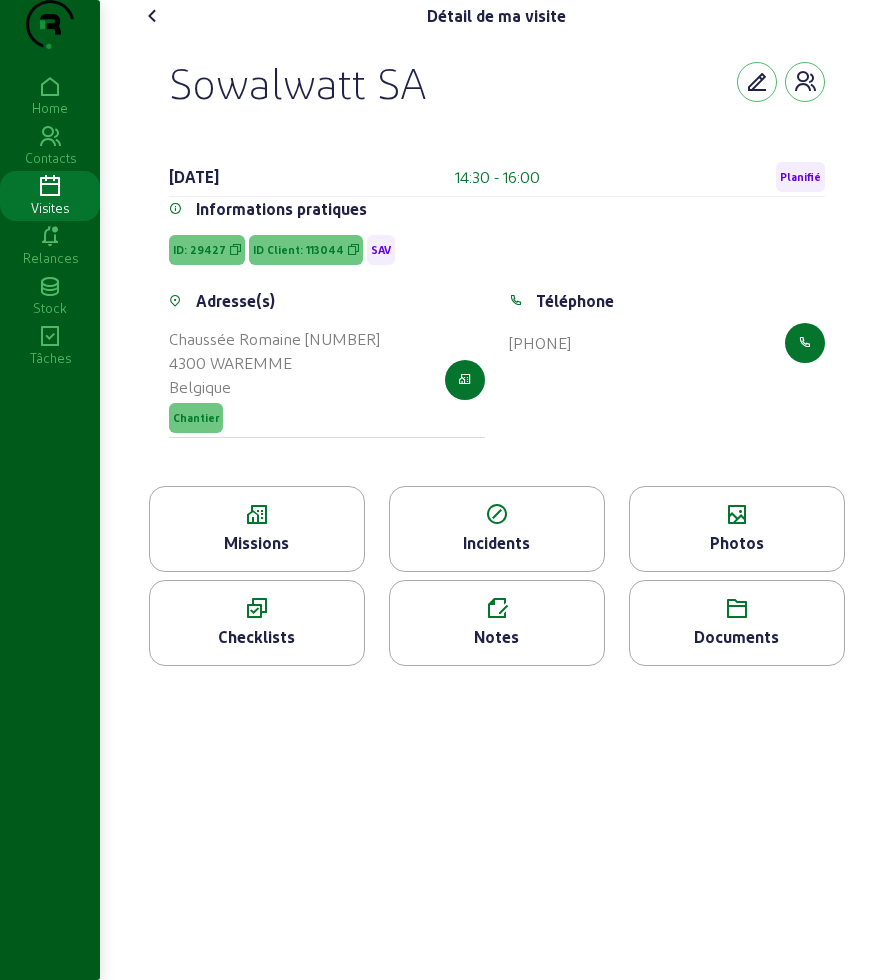 click 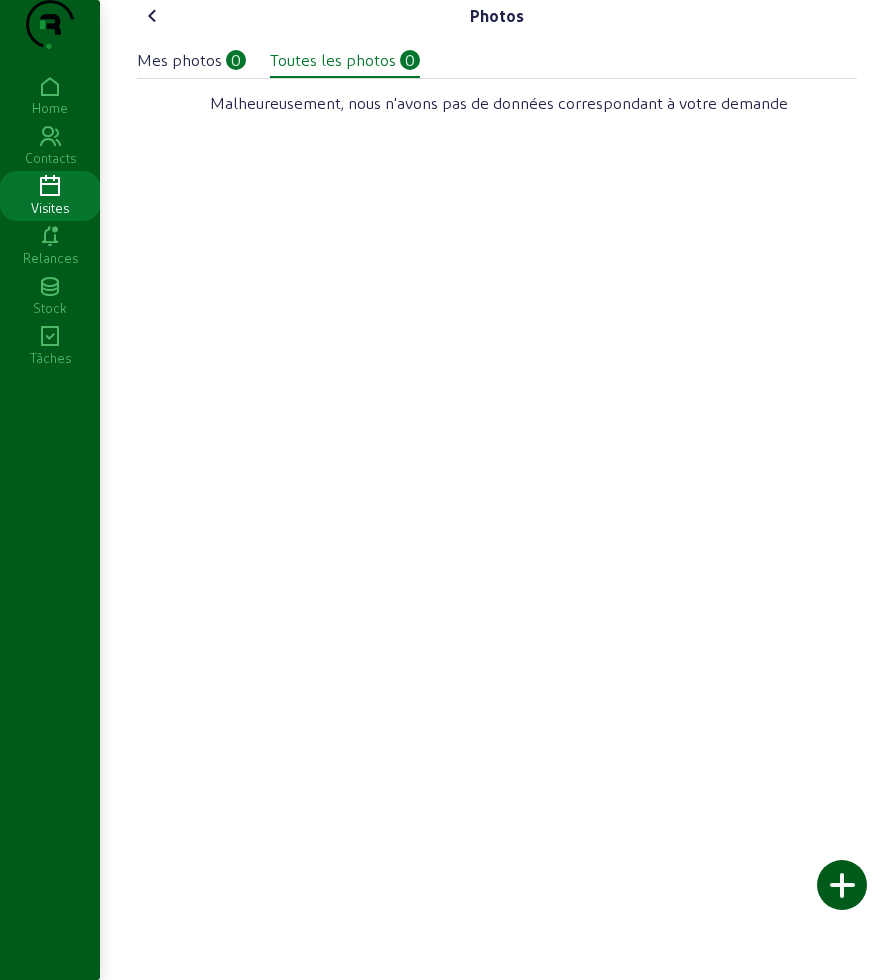 click 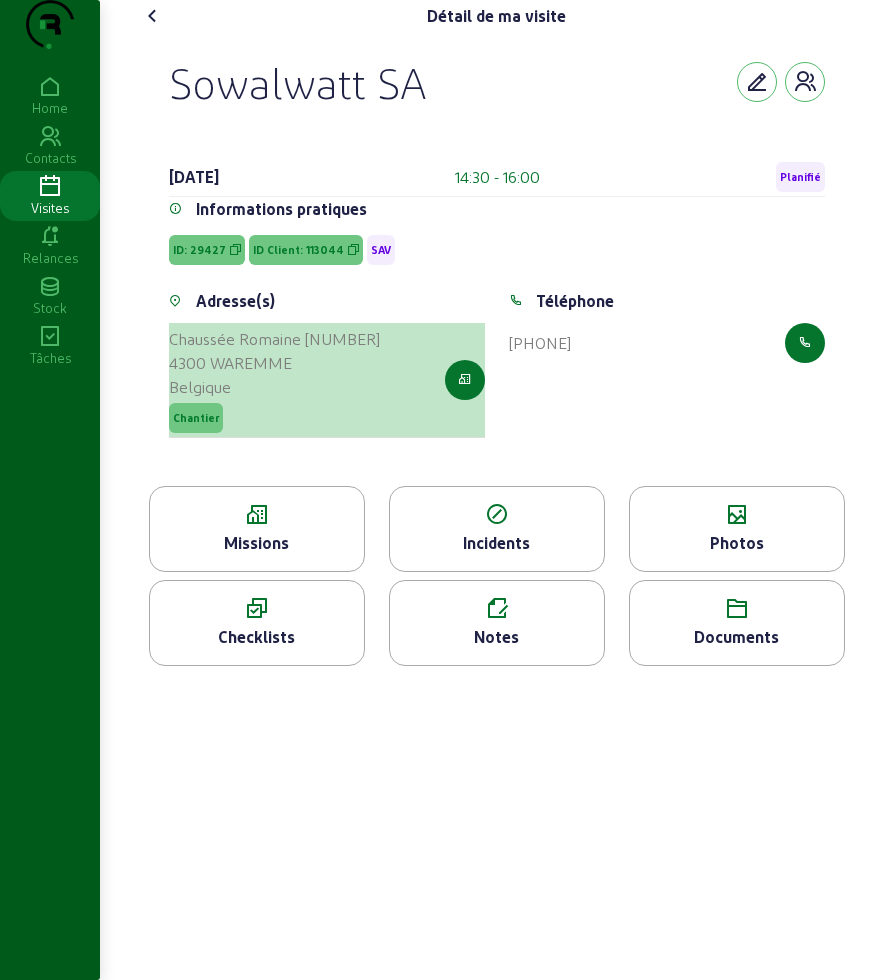 drag, startPoint x: 165, startPoint y: 374, endPoint x: 262, endPoint y: 427, distance: 110.535065 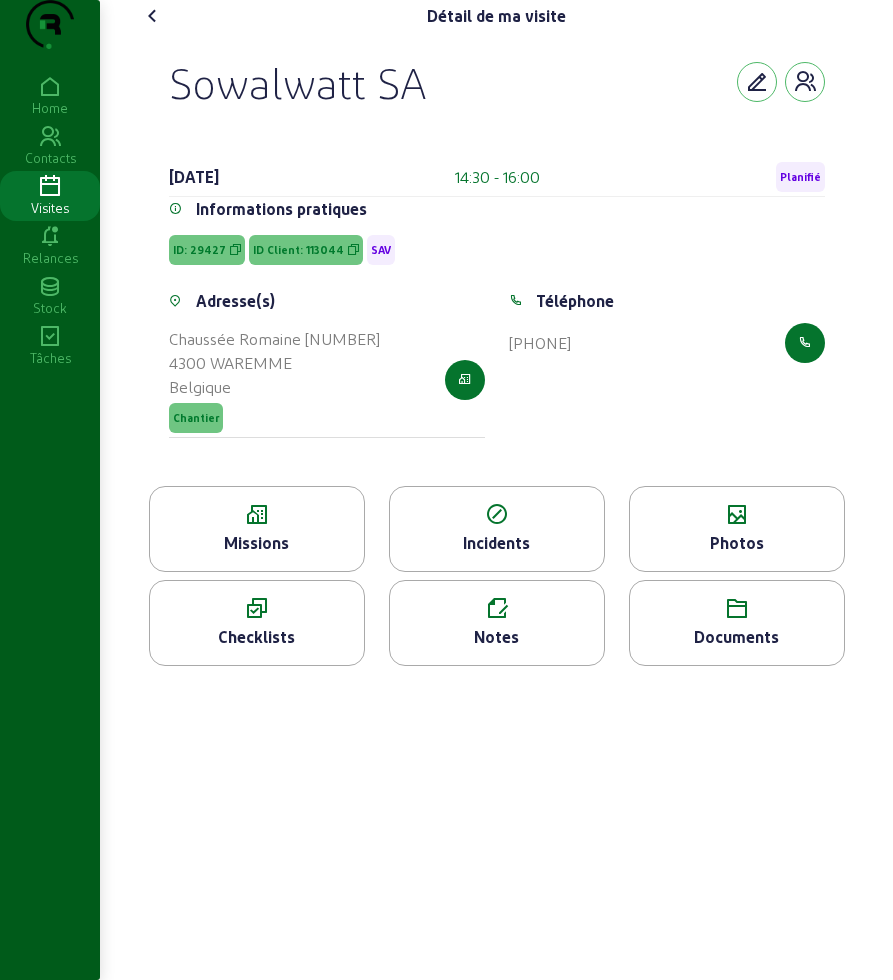 drag, startPoint x: 181, startPoint y: 121, endPoint x: 450, endPoint y: 121, distance: 269 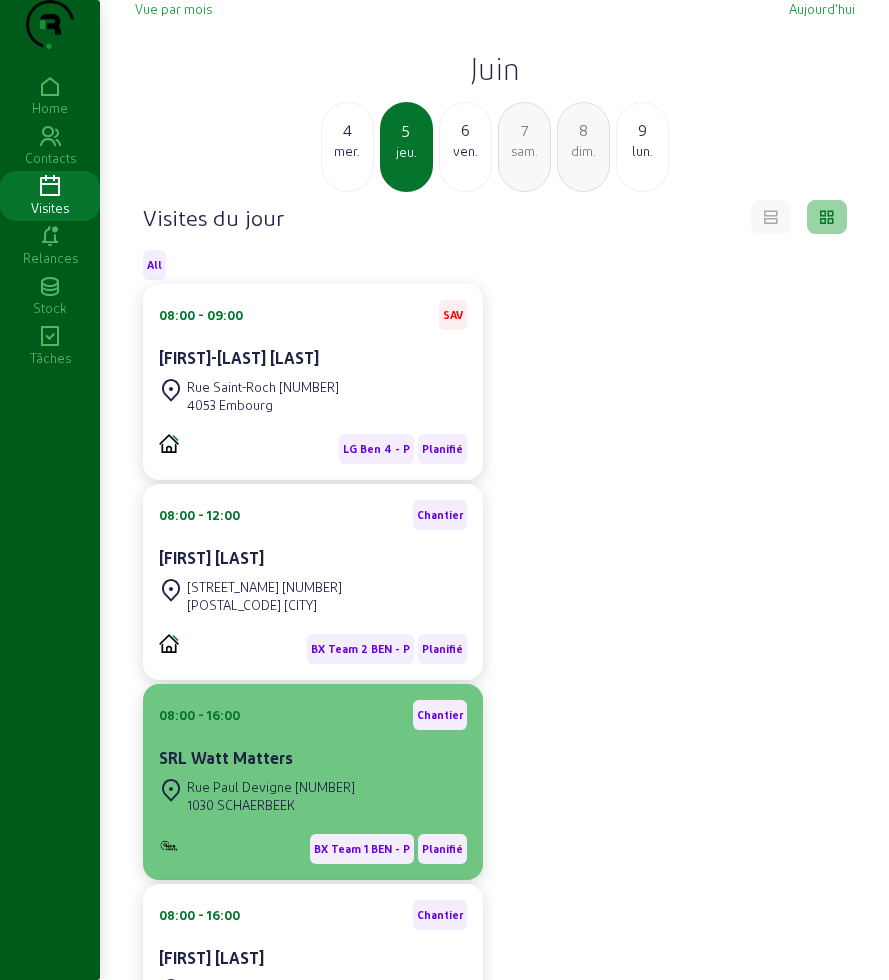 scroll, scrollTop: 125, scrollLeft: 0, axis: vertical 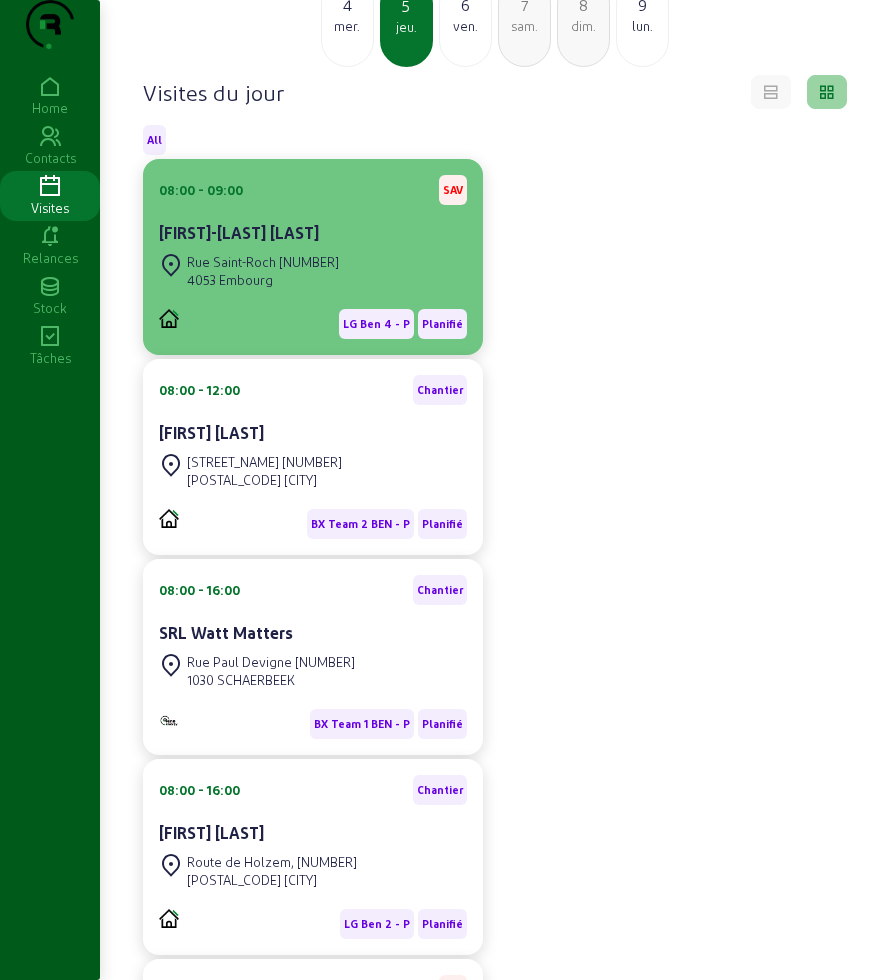 click on "[FIRST]-[LAST] [LAST]" 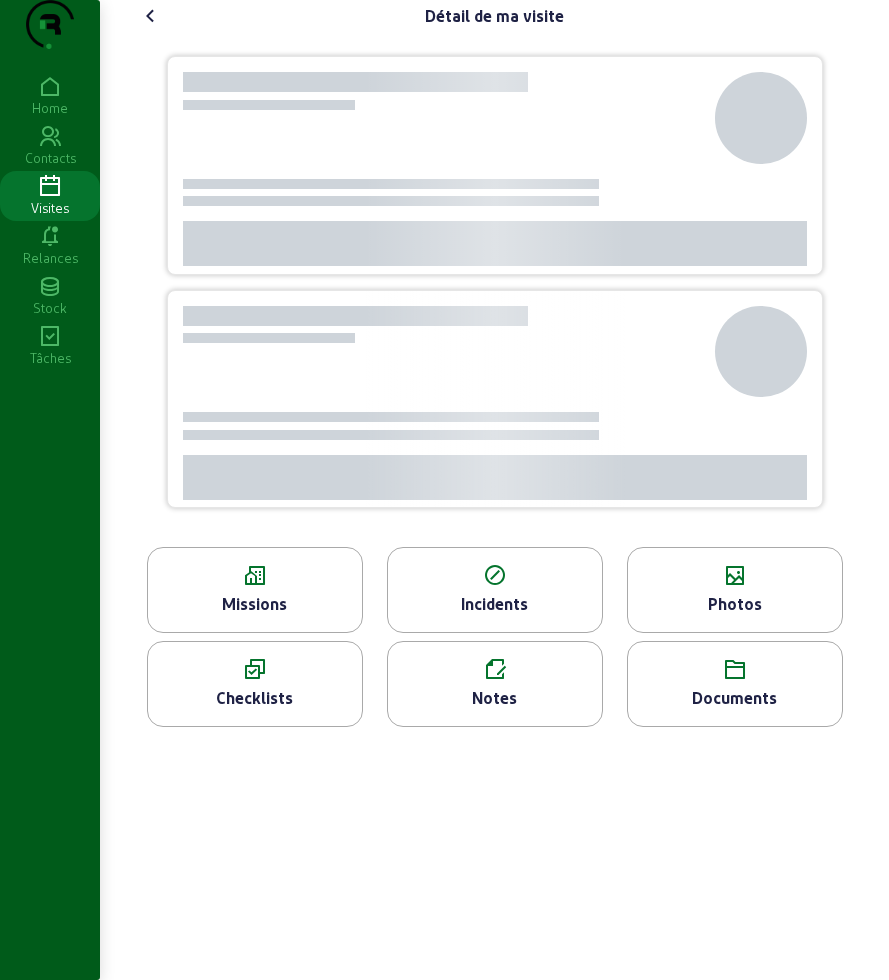 scroll, scrollTop: 0, scrollLeft: 0, axis: both 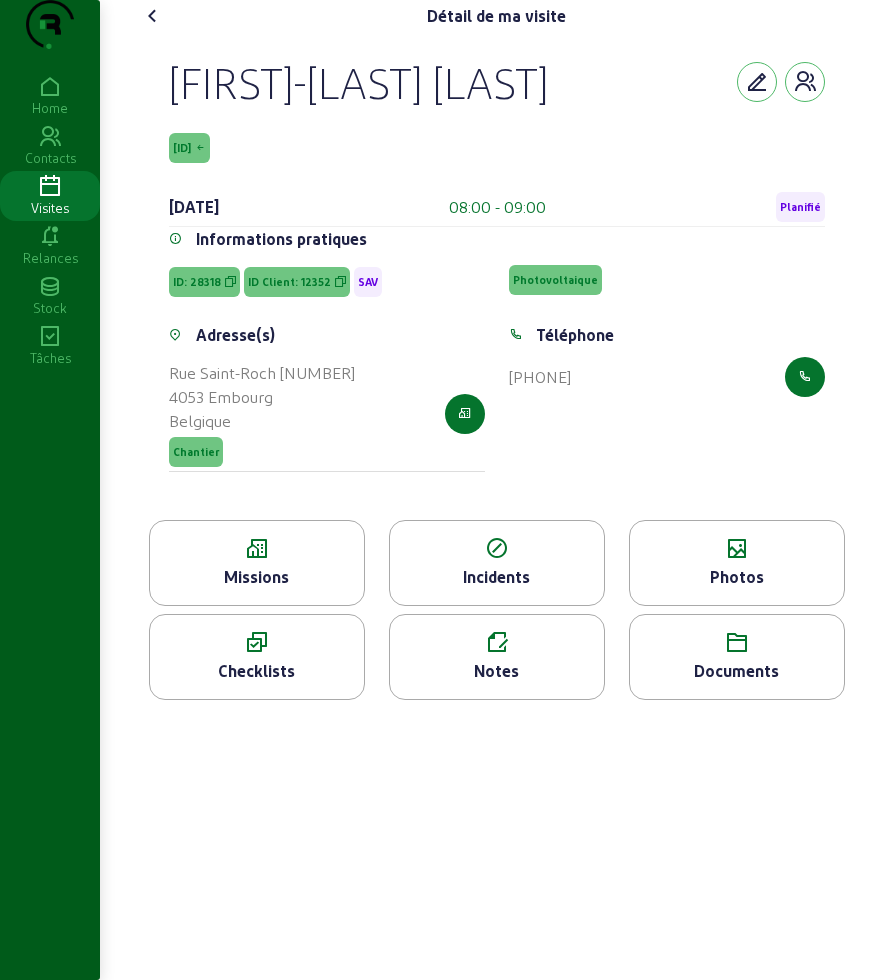 click 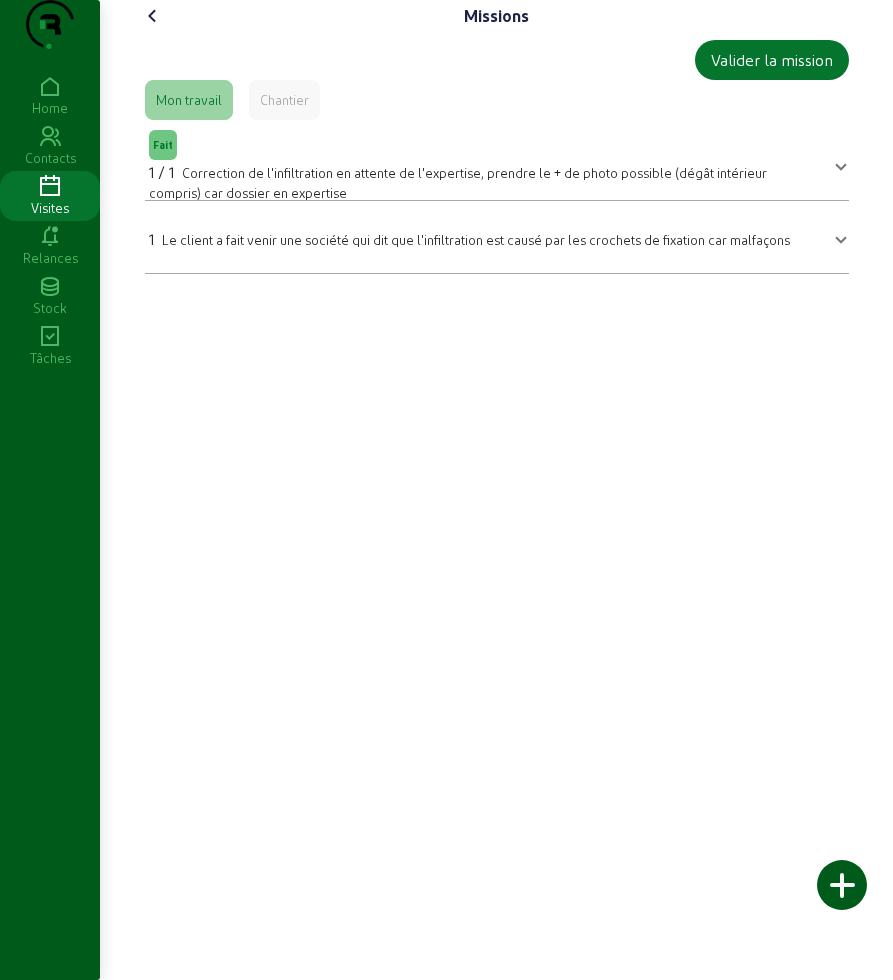 click 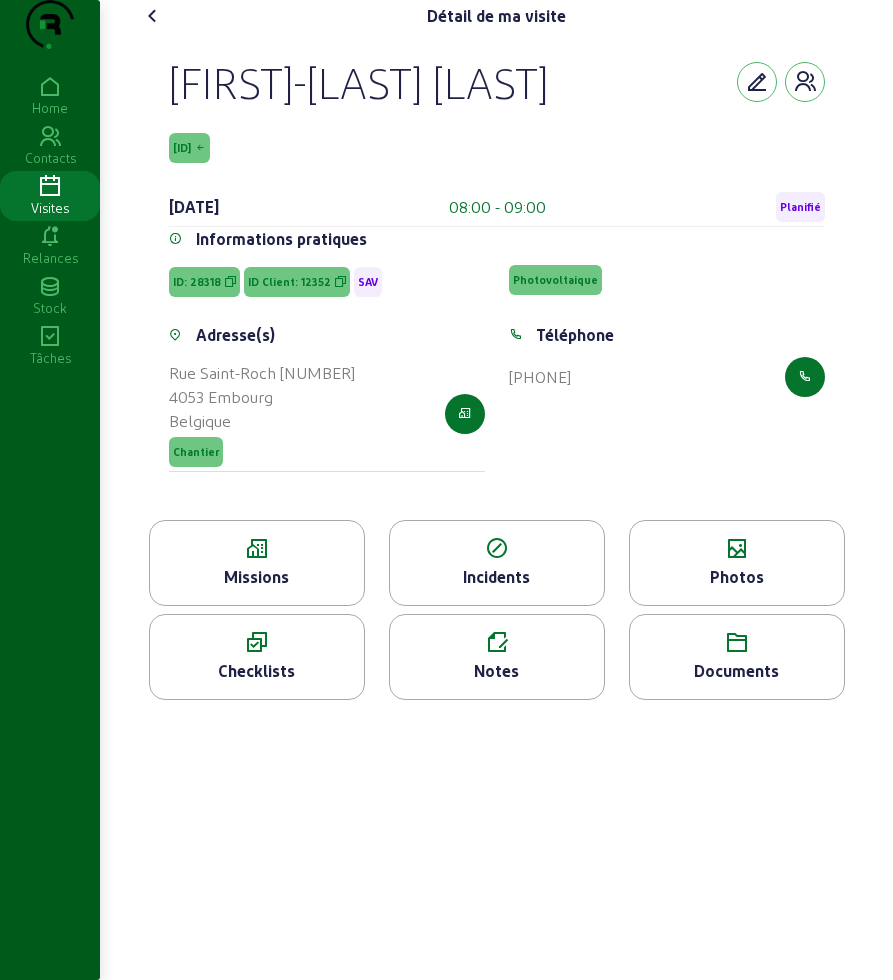click 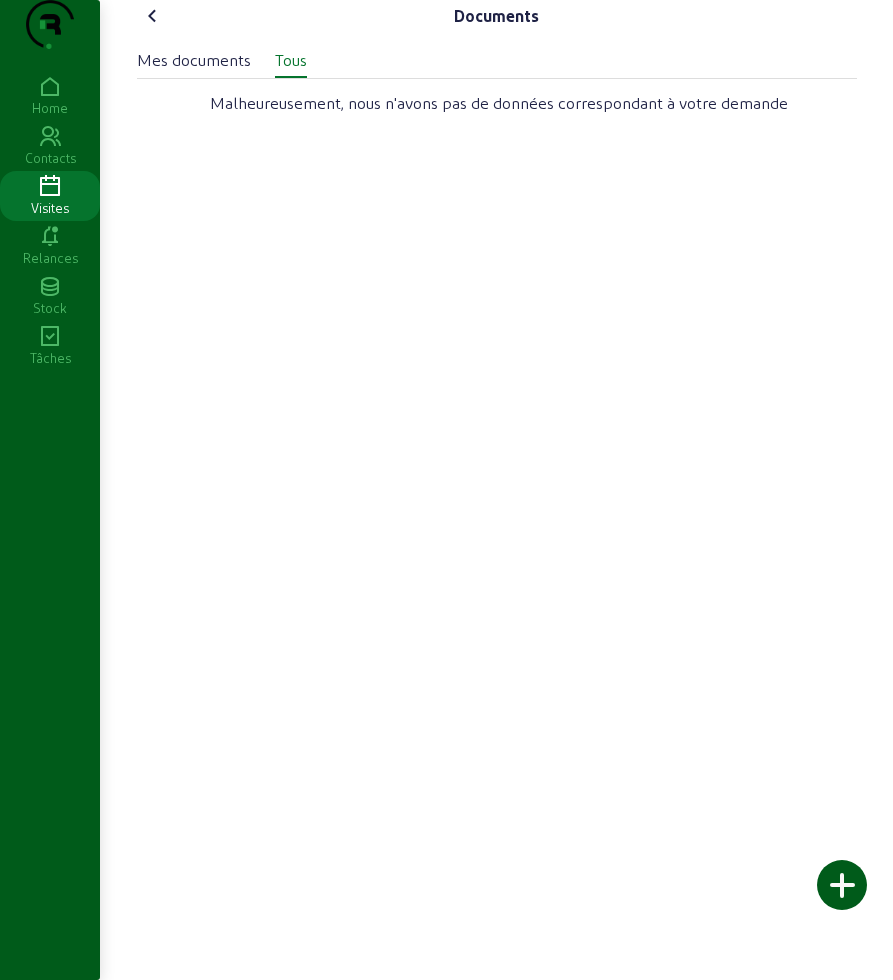 click 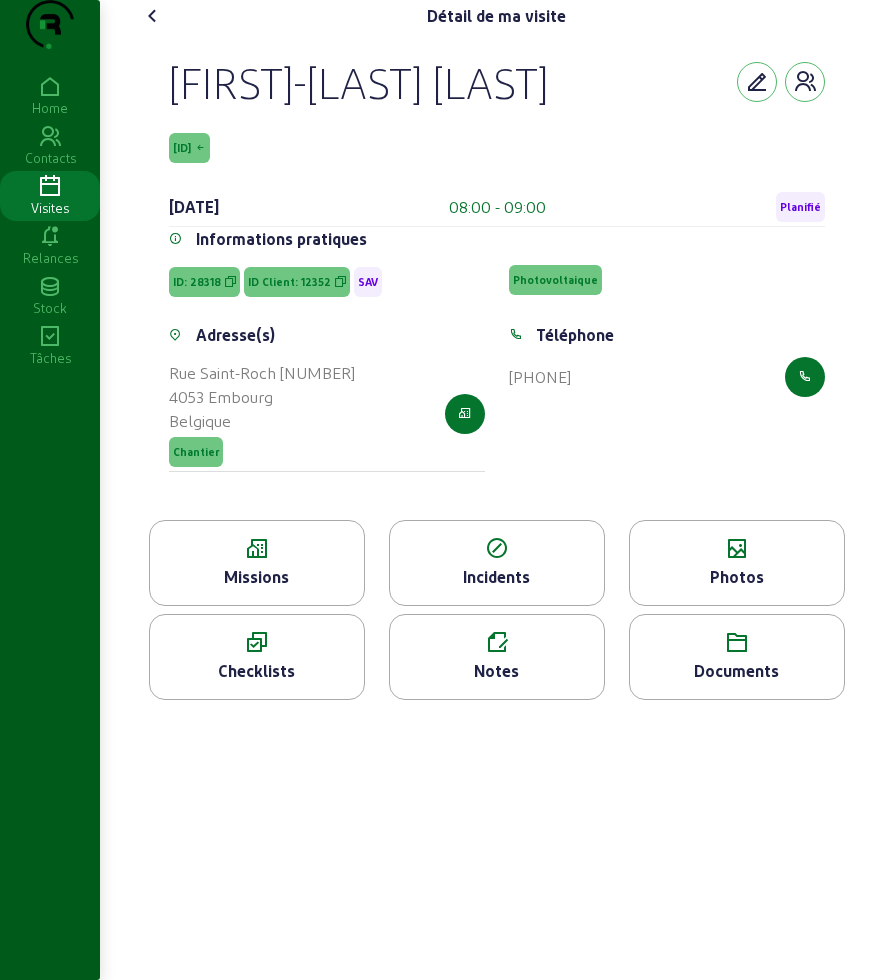click on "Documents" 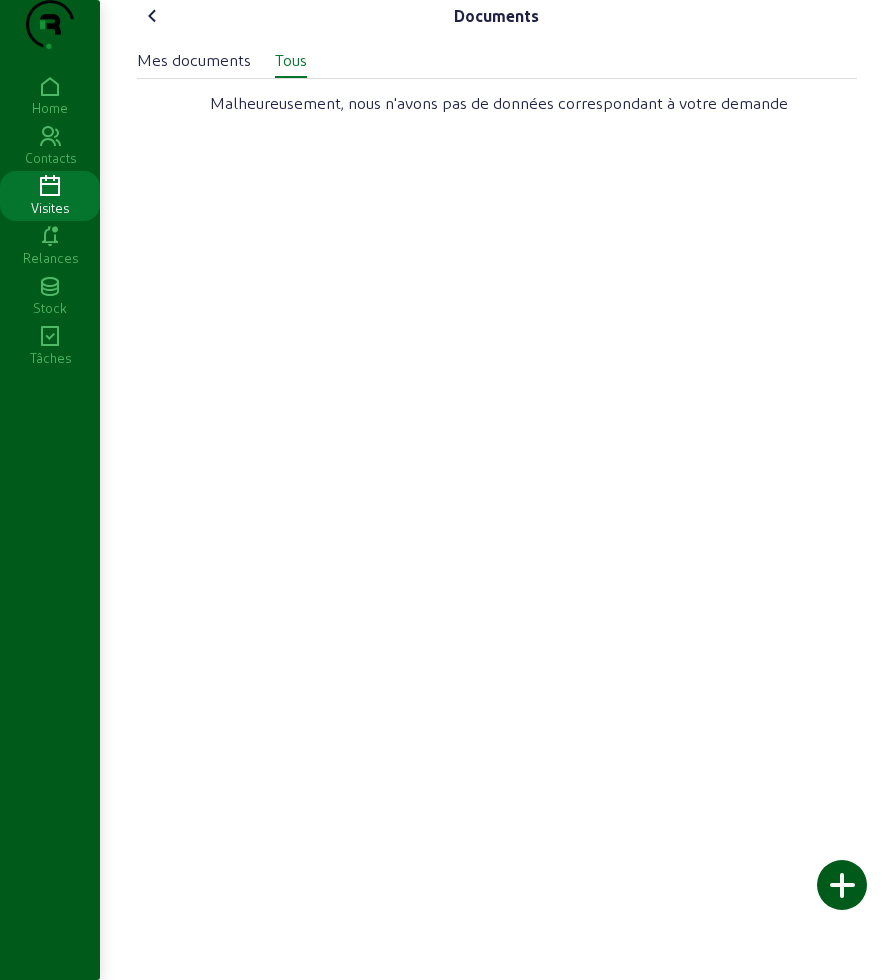 click 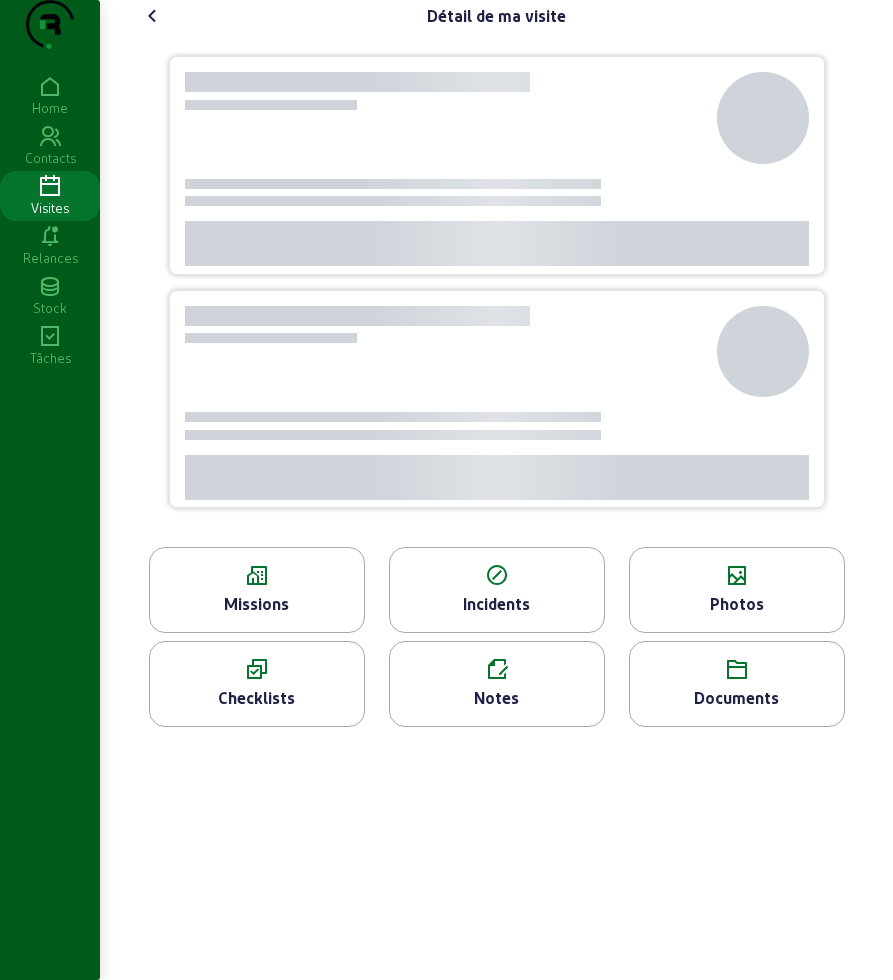 click 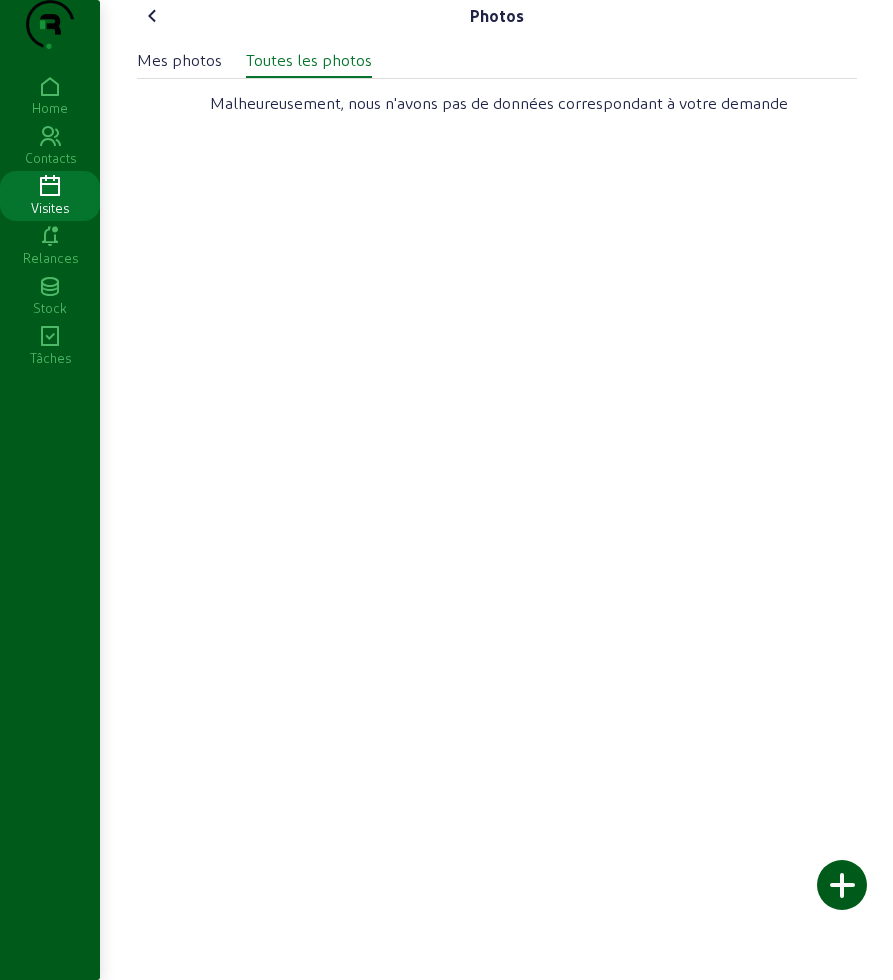 click 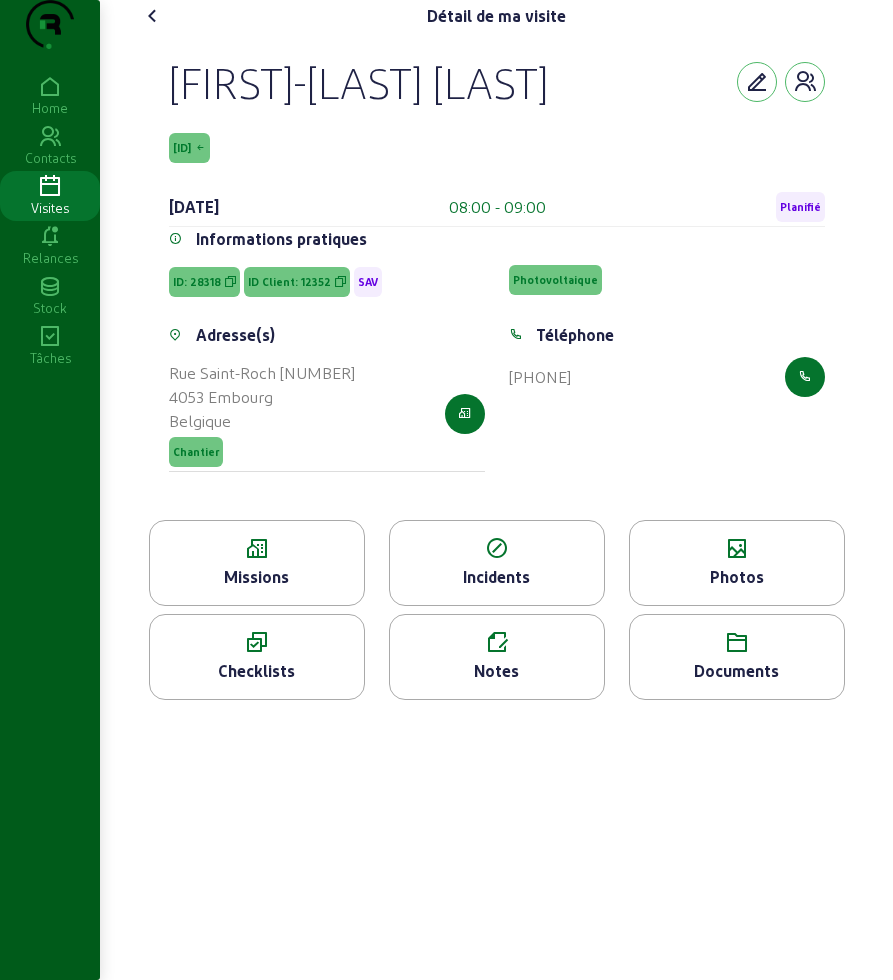 click 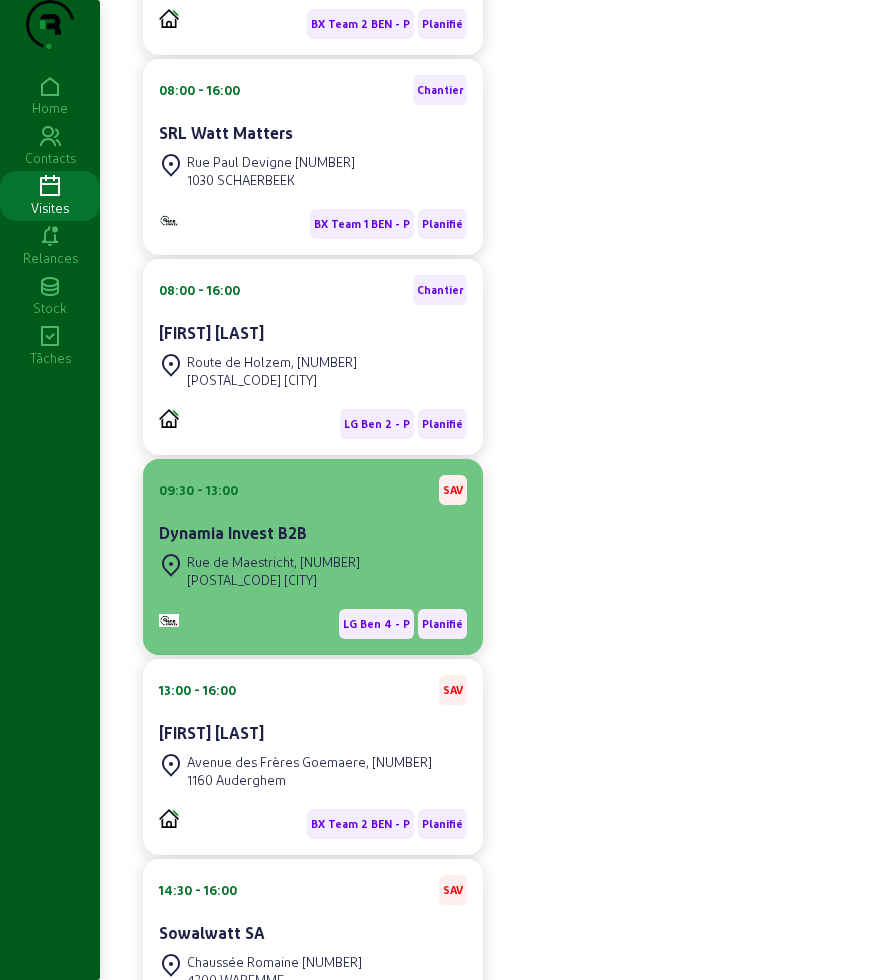 scroll, scrollTop: 125, scrollLeft: 0, axis: vertical 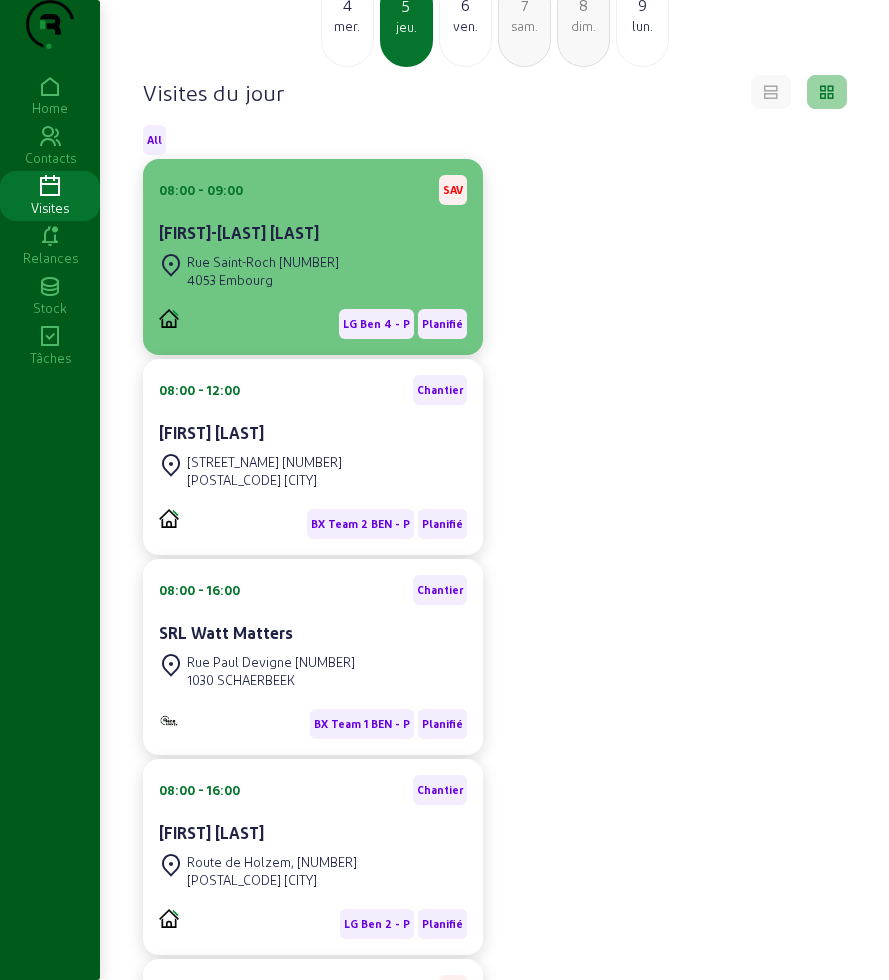 click on "Rue Saint-Roch [NUMBER] [POSTAL_CODE] [CITY]" 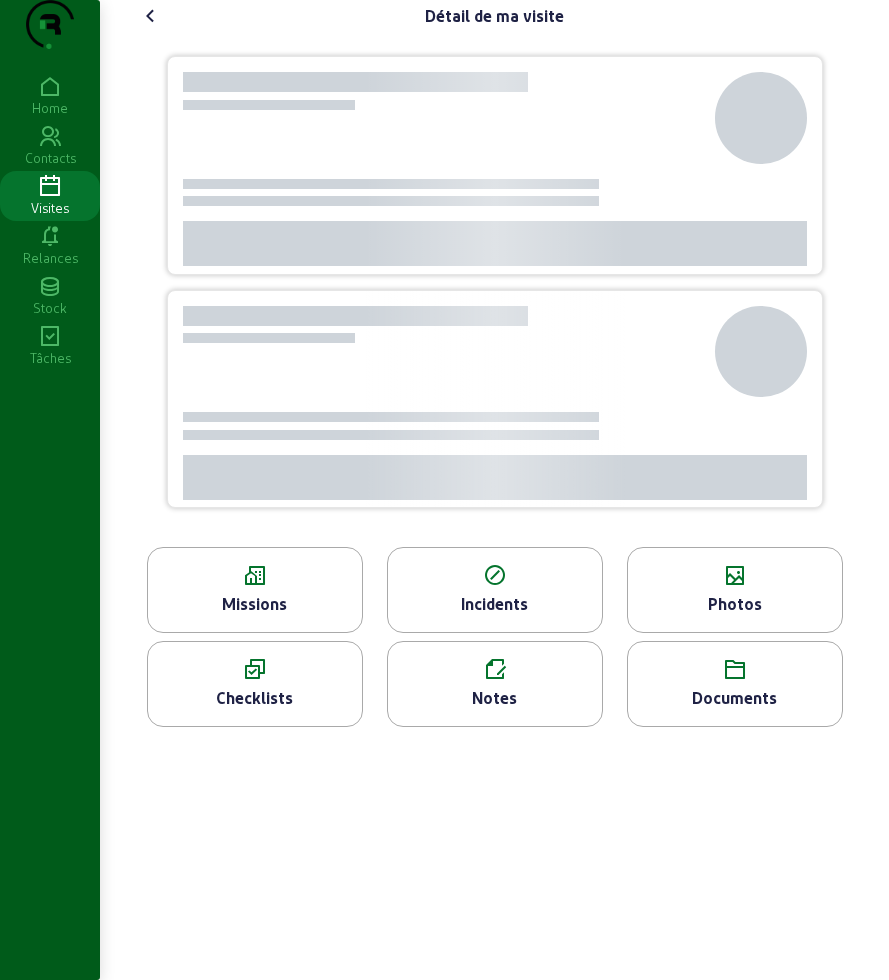scroll, scrollTop: 0, scrollLeft: 0, axis: both 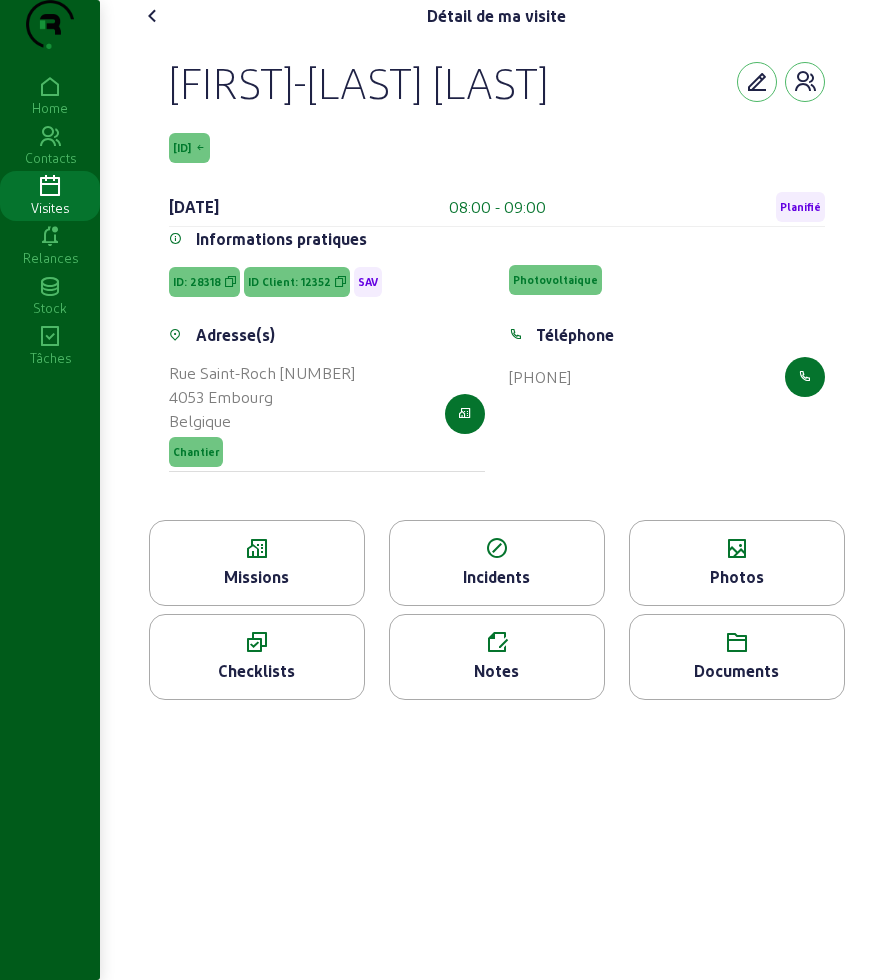 drag, startPoint x: 210, startPoint y: 122, endPoint x: 624, endPoint y: 146, distance: 414.69507 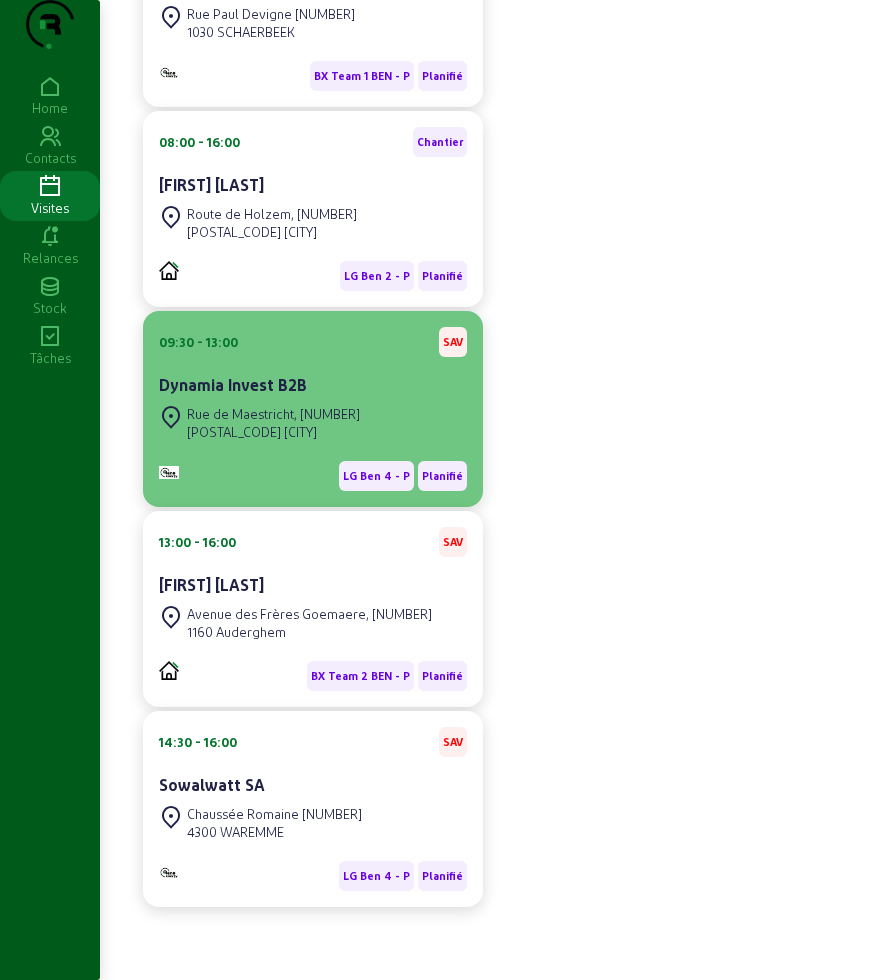 scroll, scrollTop: 813, scrollLeft: 0, axis: vertical 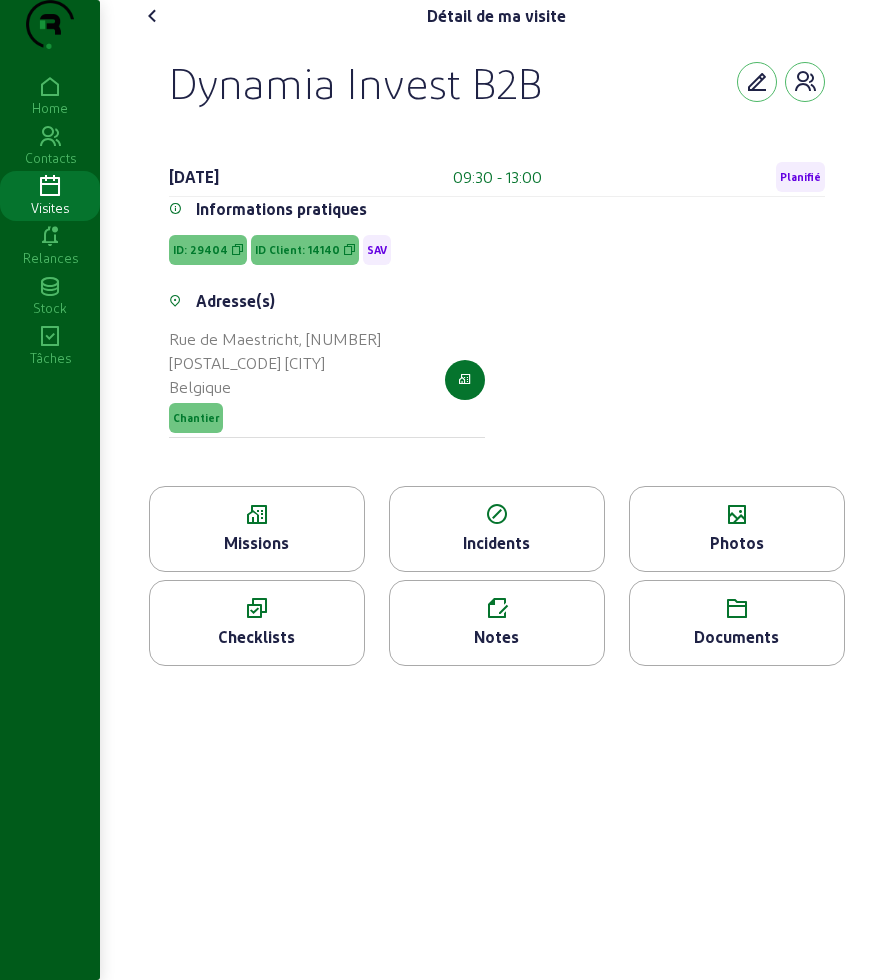 click on "Documents" 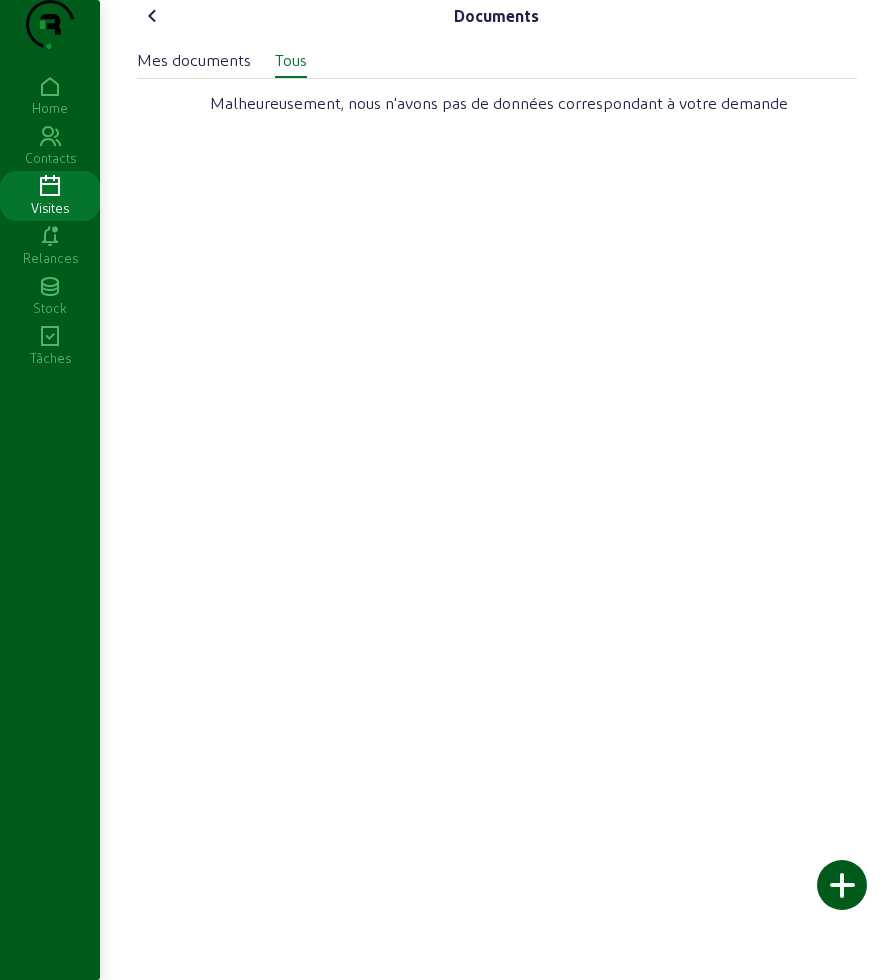 click 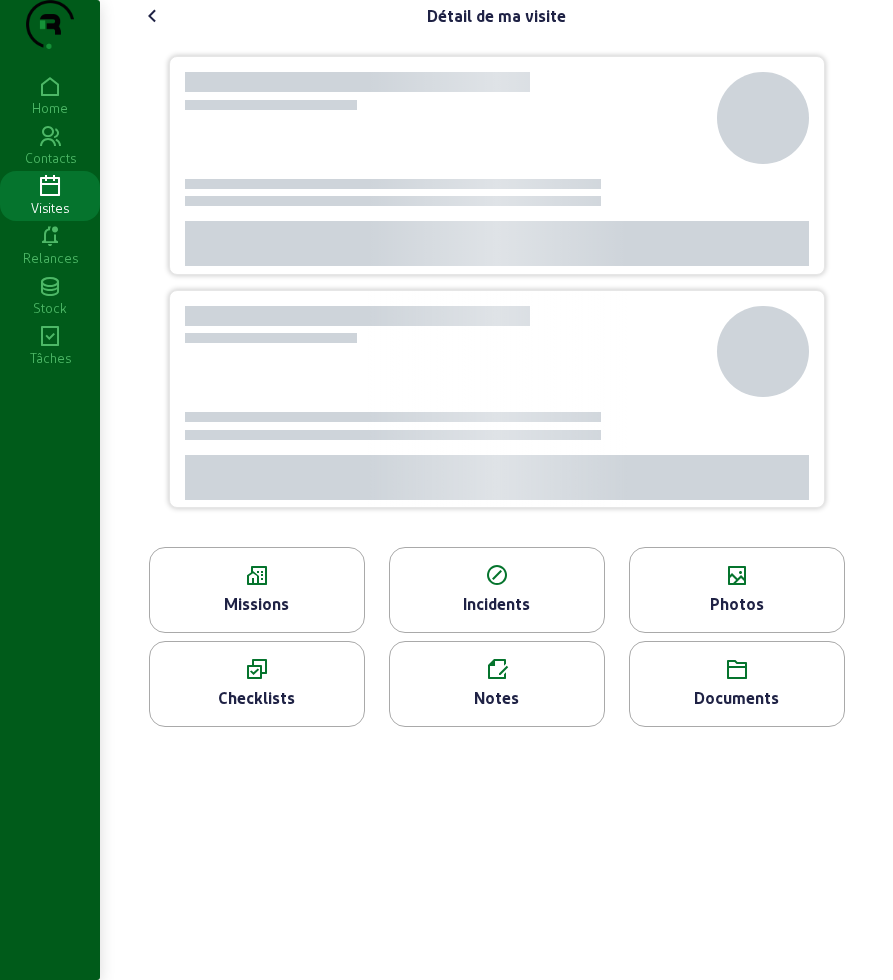 click on "Photos" 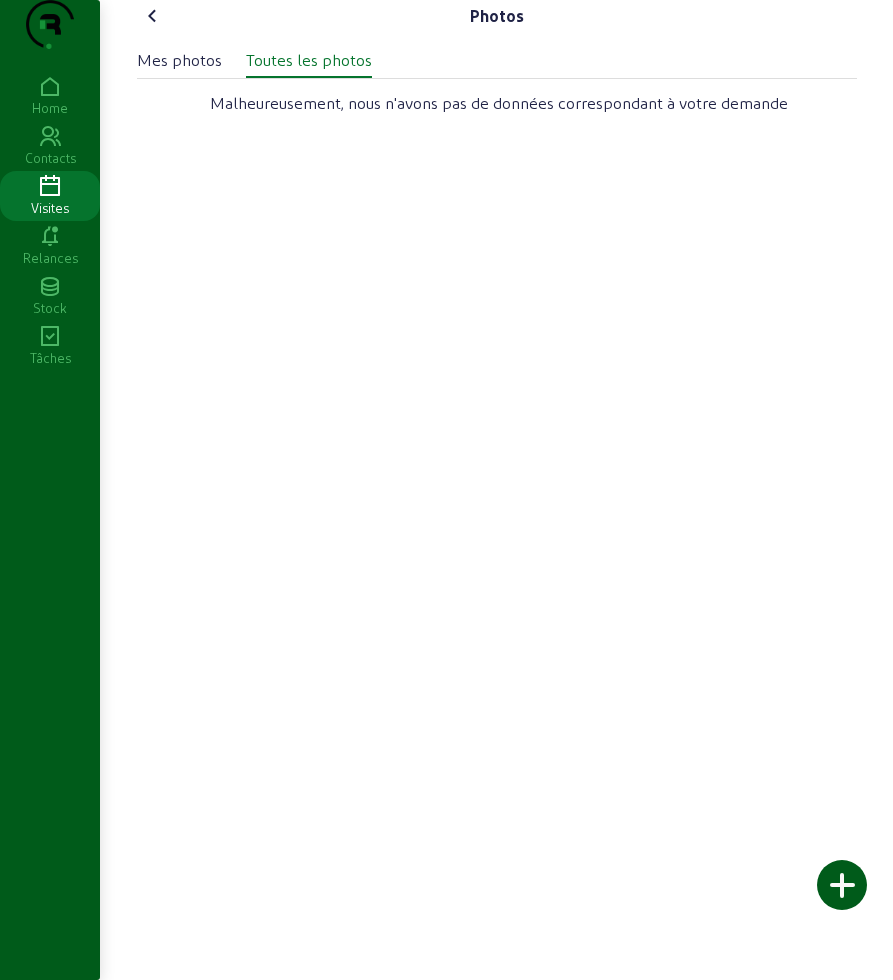 click on "Mes photos" 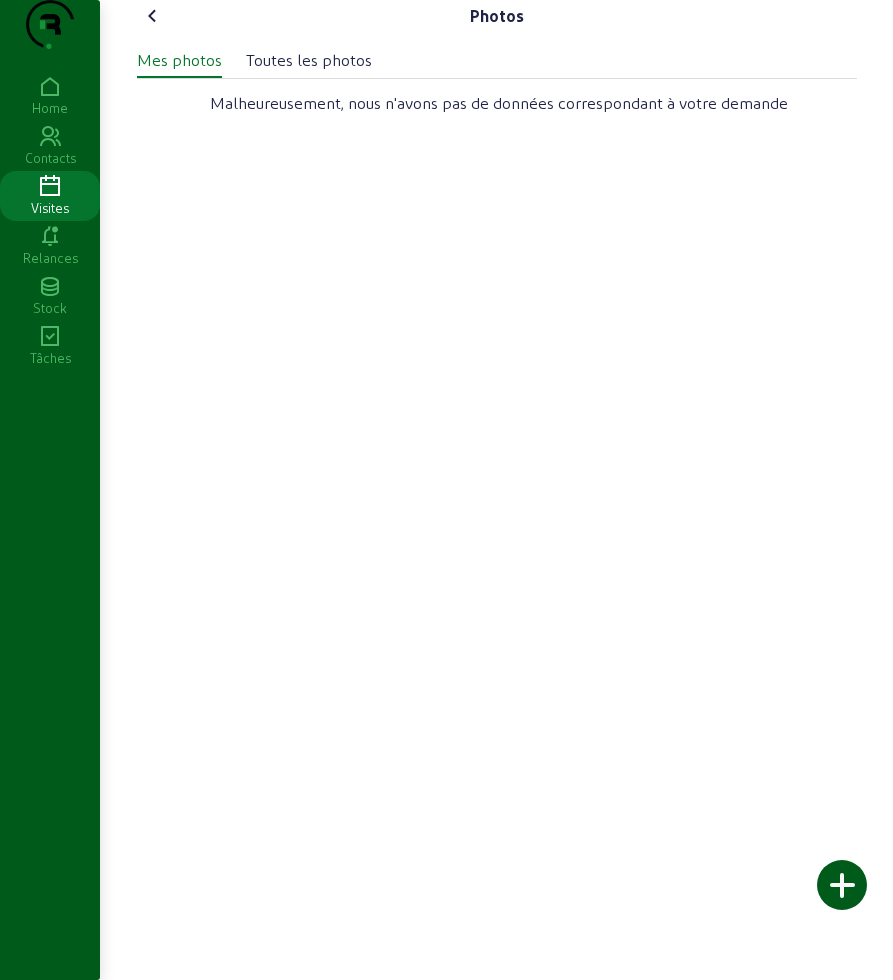 click on "Toutes les photos" 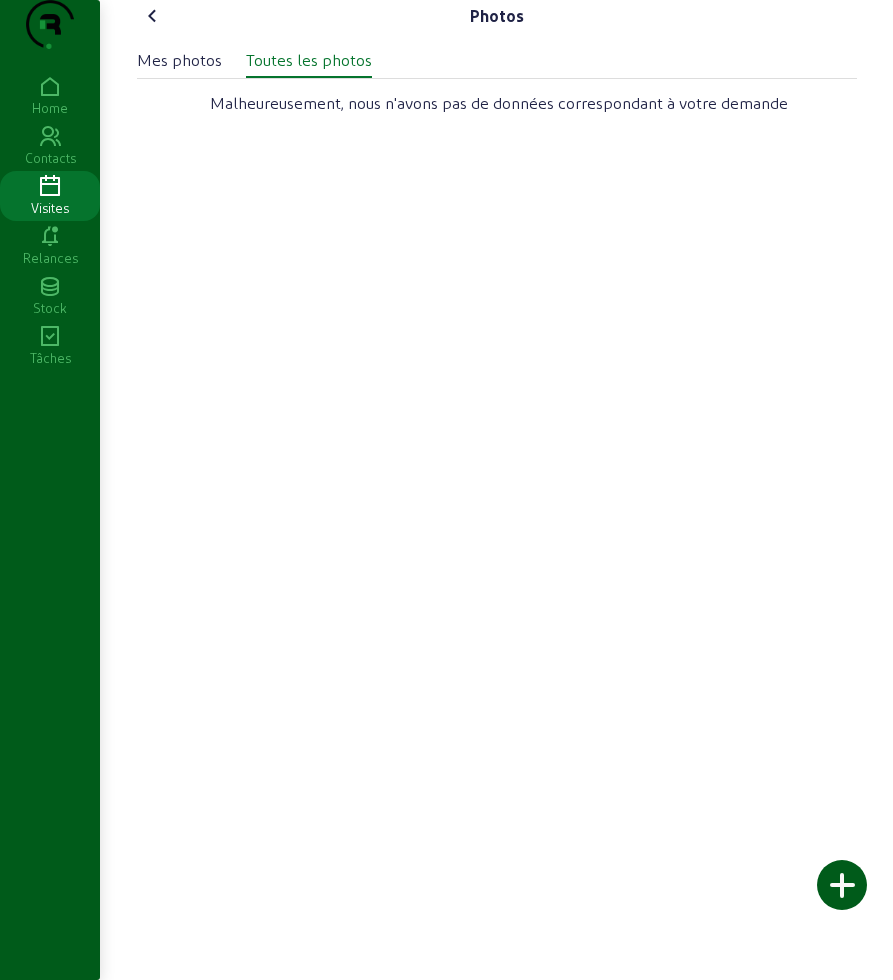 click 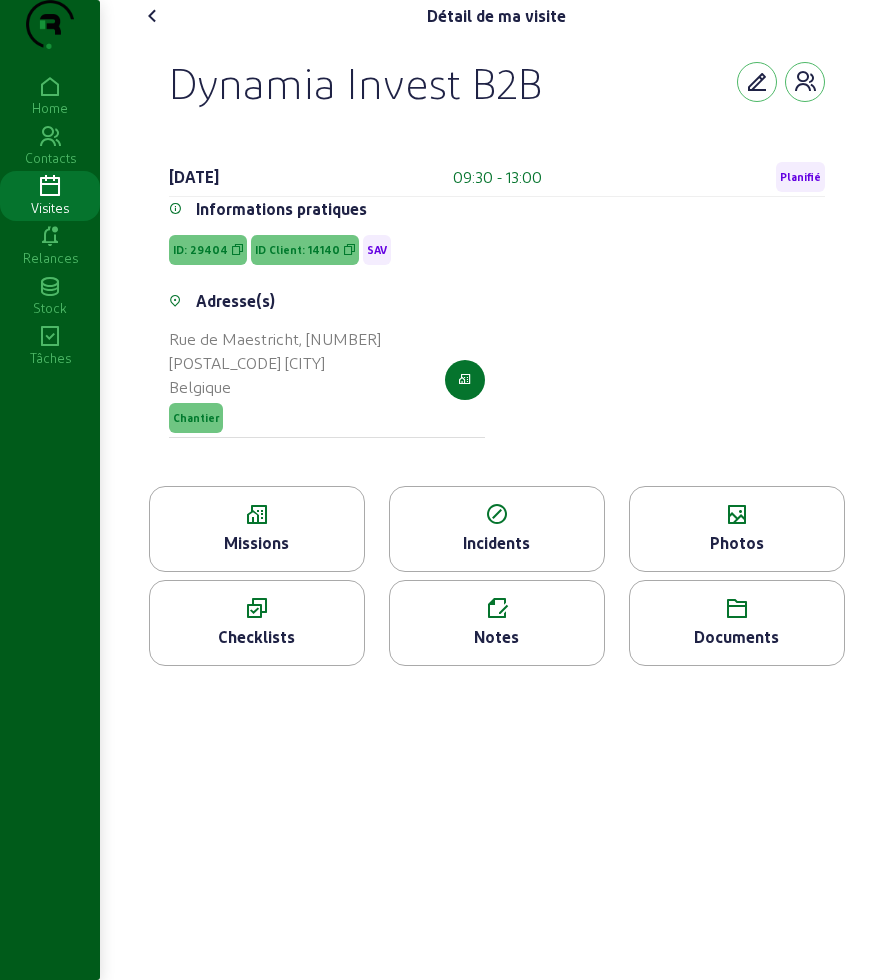 click 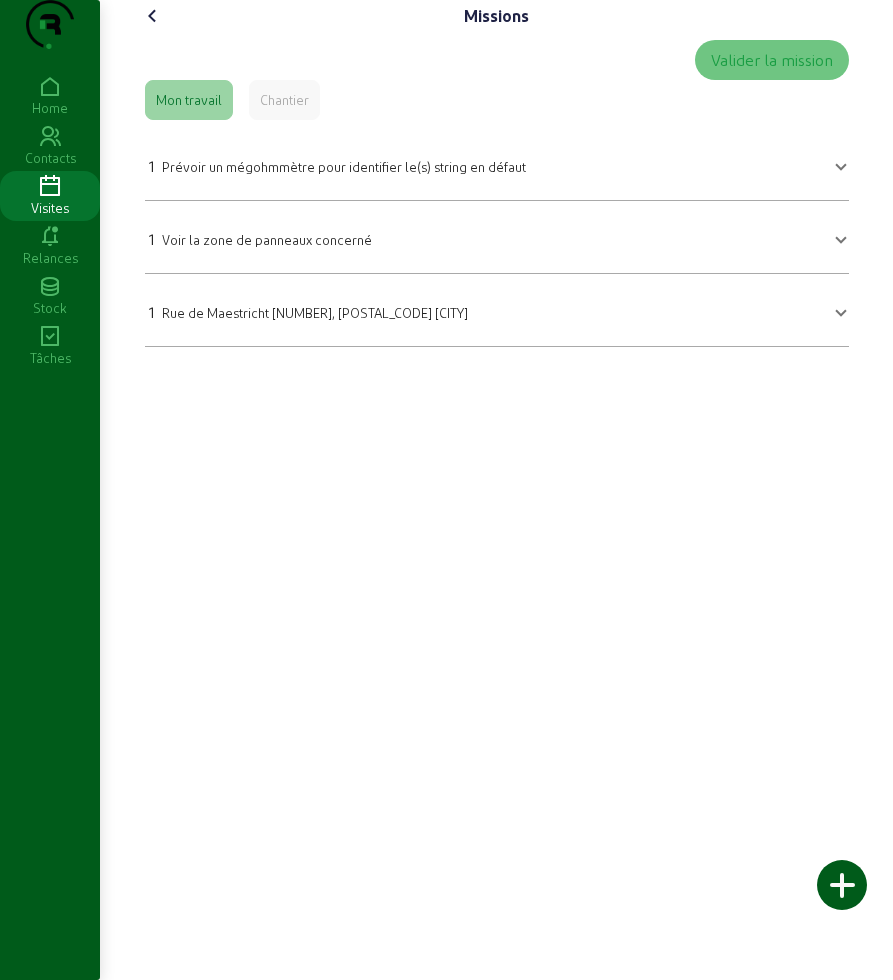 click 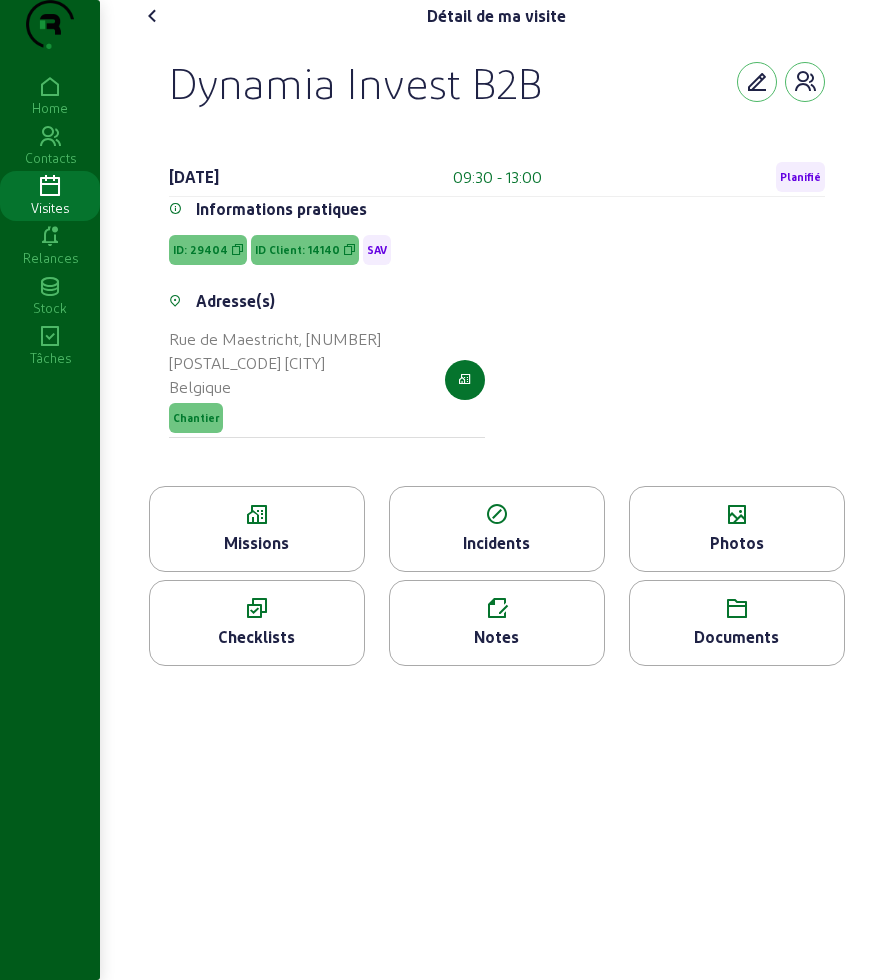 click 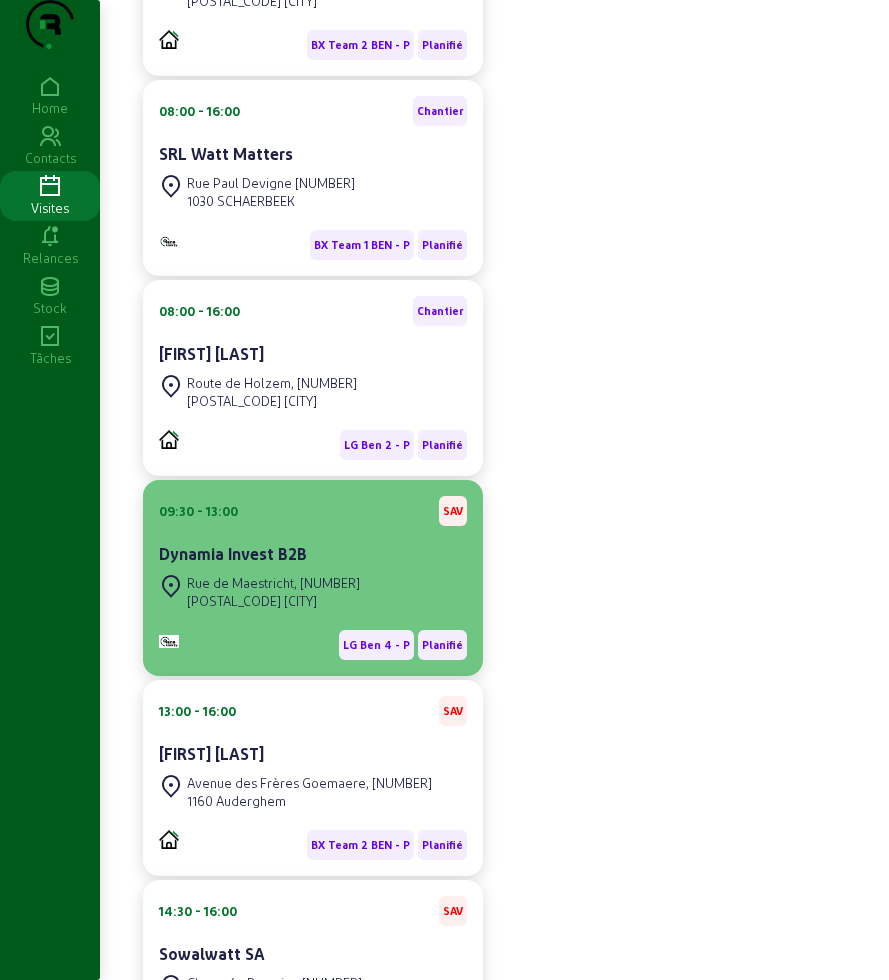 scroll, scrollTop: 813, scrollLeft: 0, axis: vertical 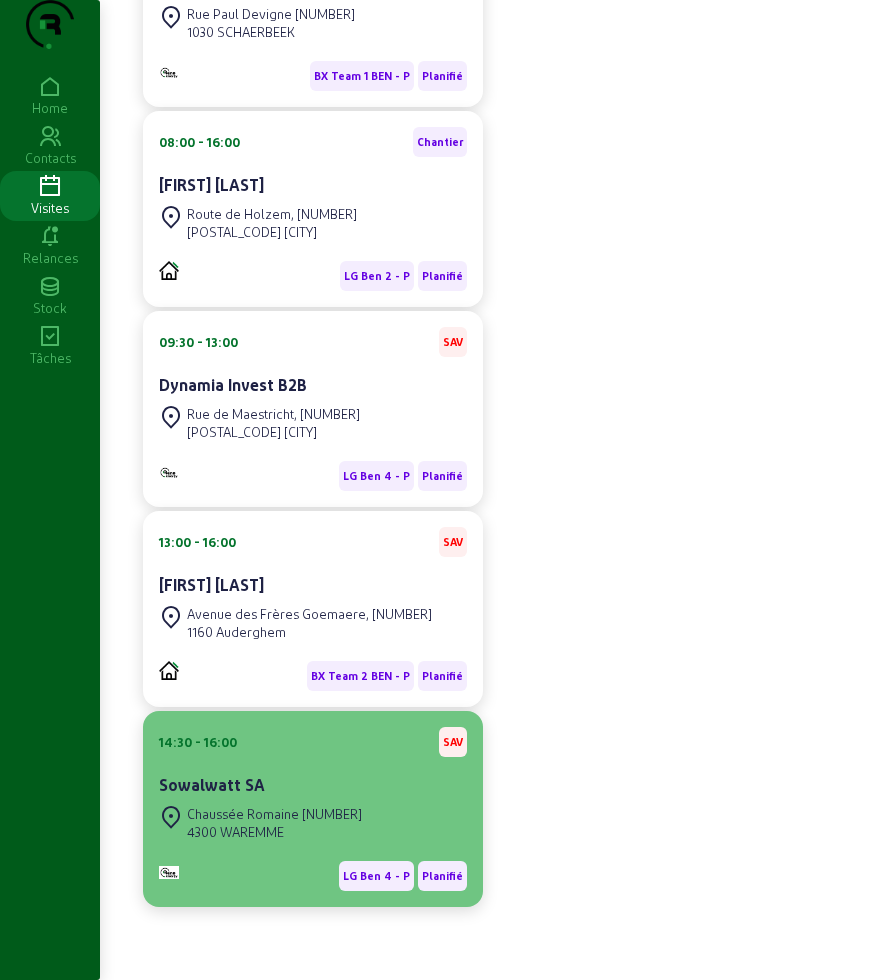 click on "Sowalwatt SA" 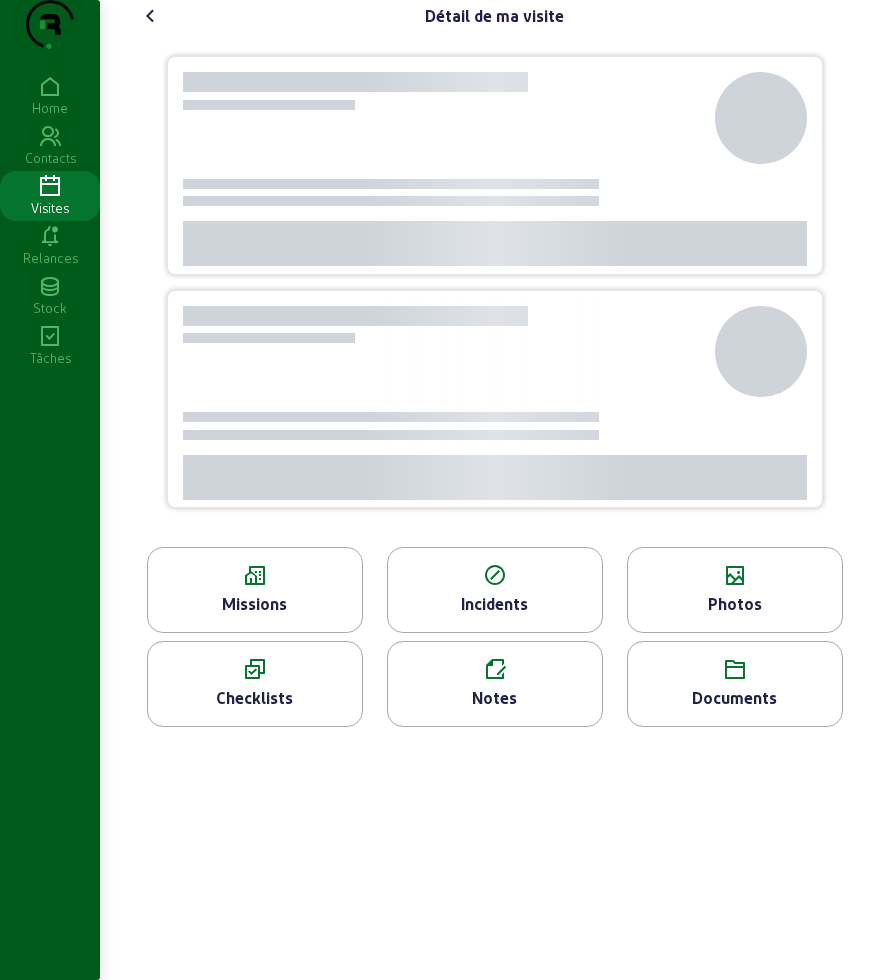 scroll, scrollTop: 0, scrollLeft: 0, axis: both 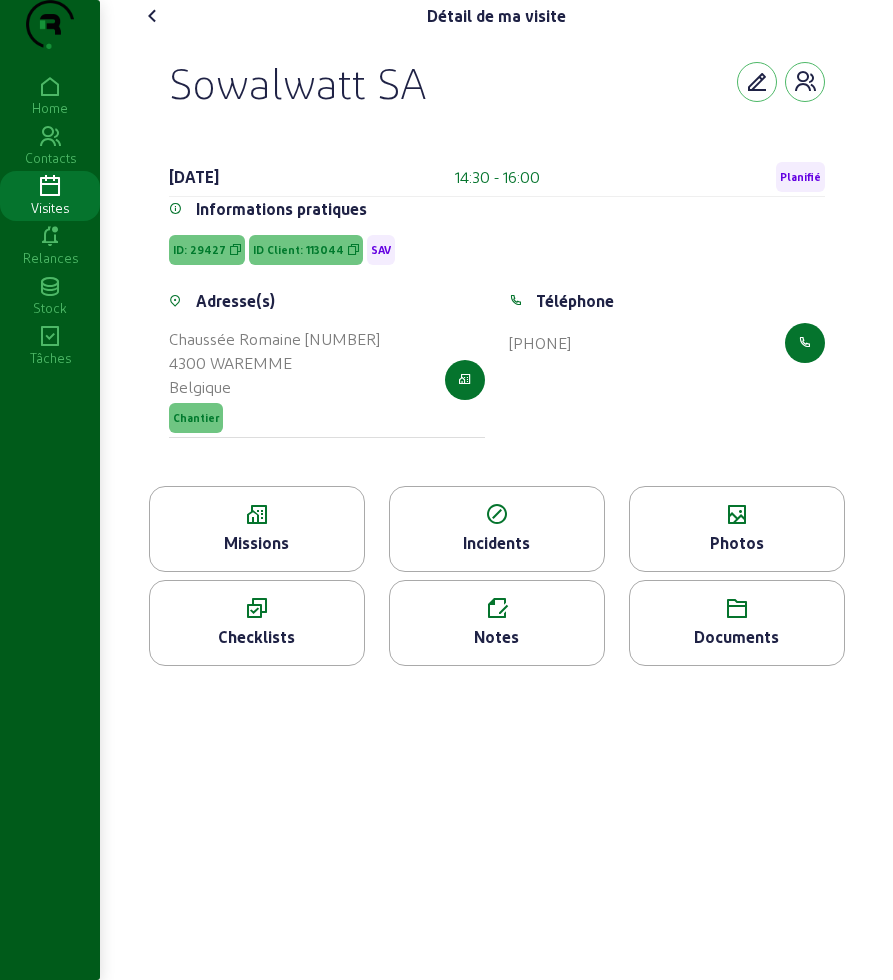 click on "Photos" 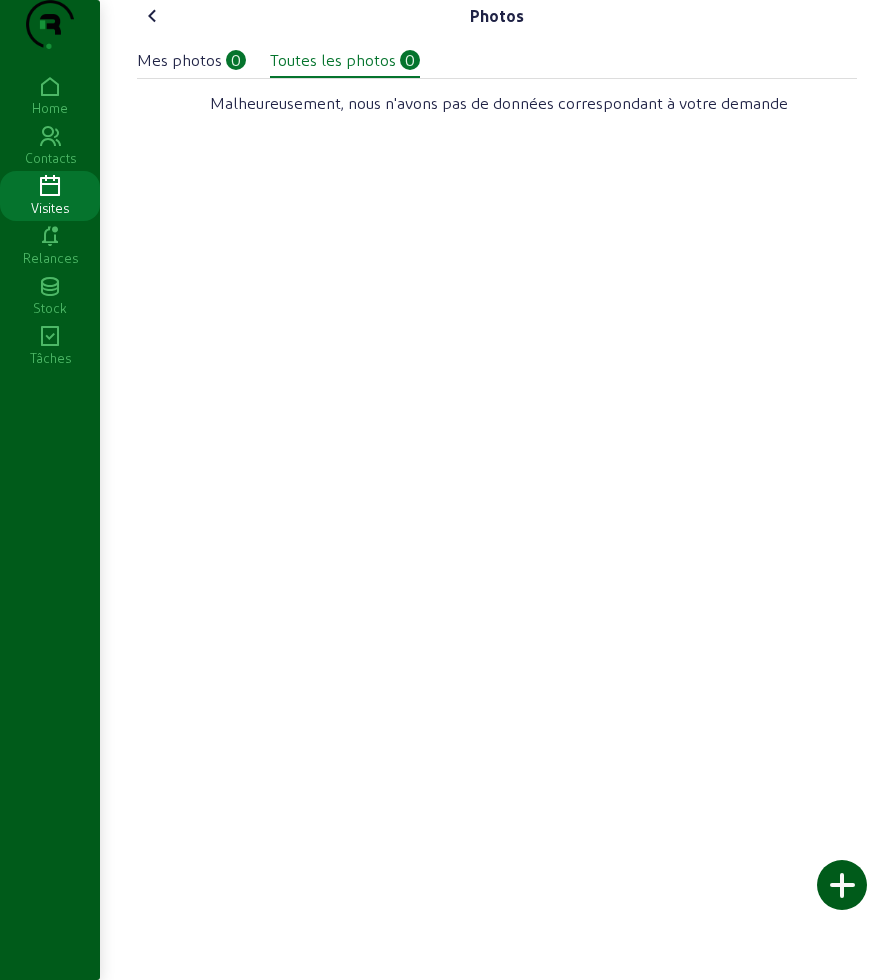 click 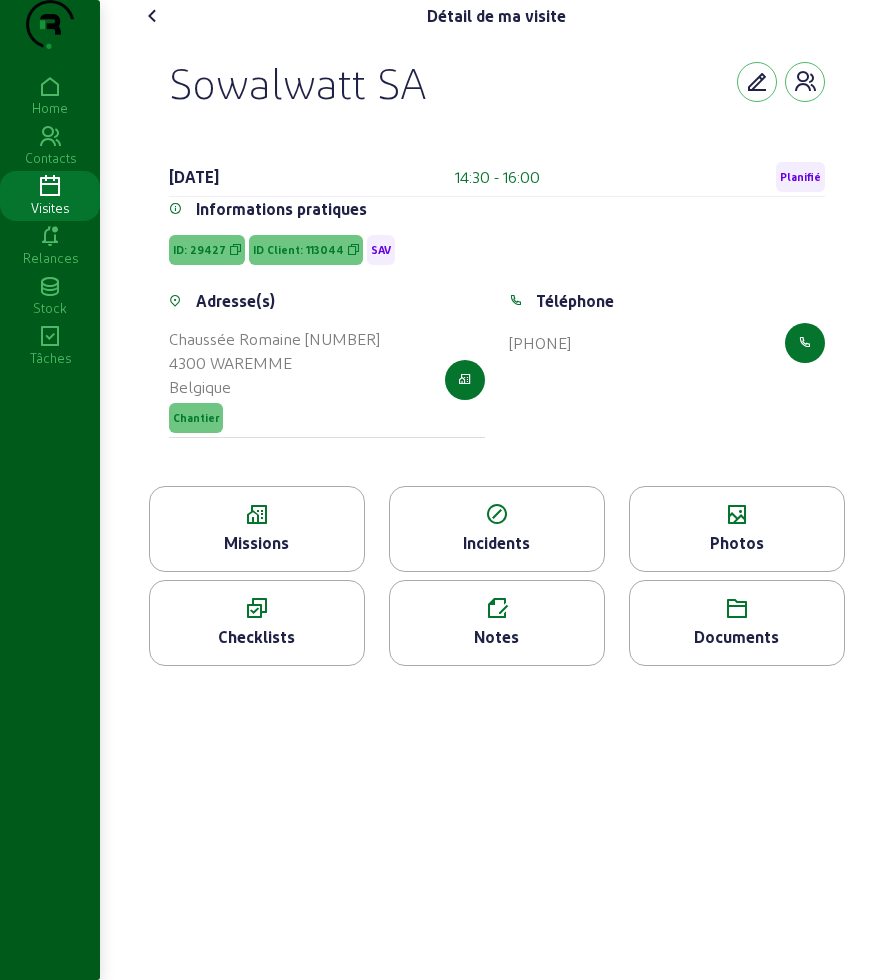 click 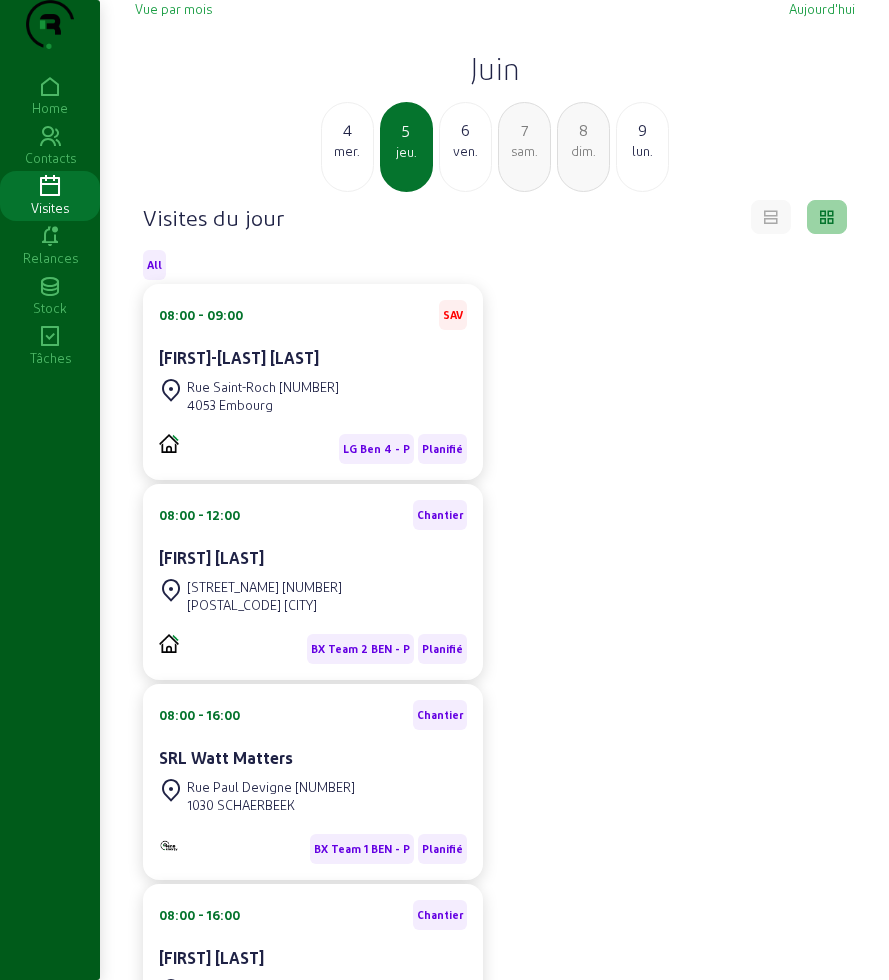 click on "Juin" 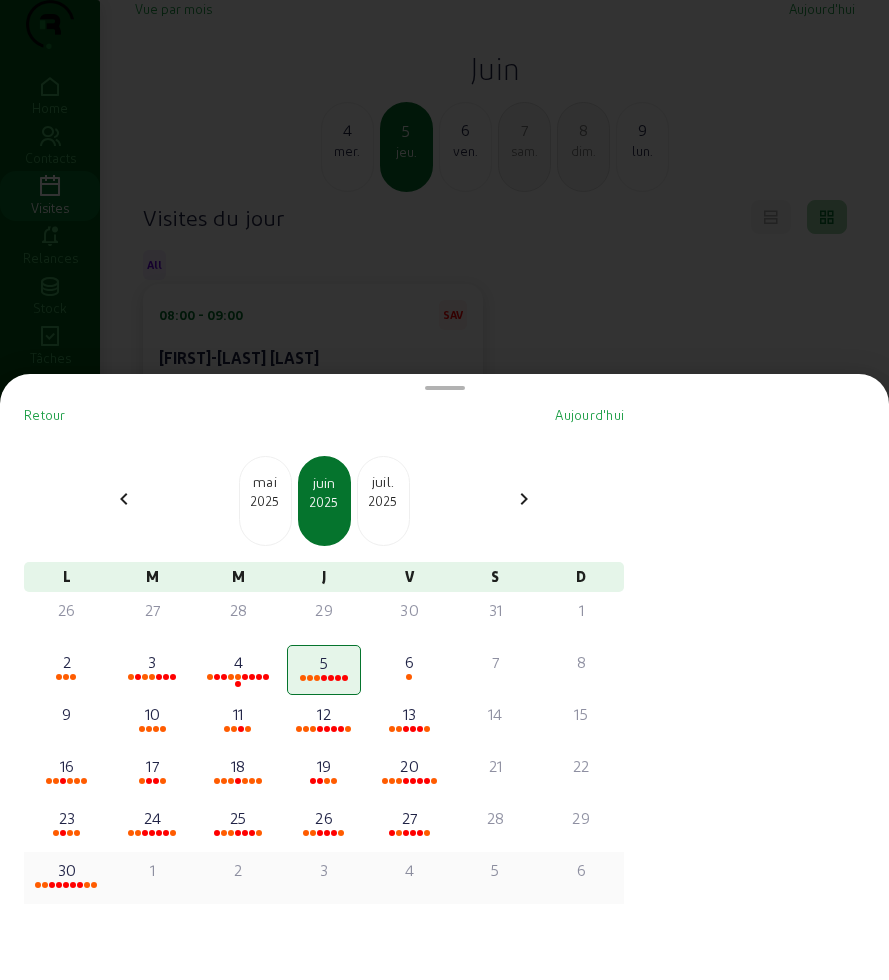 click on "30" at bounding box center (67, 870) 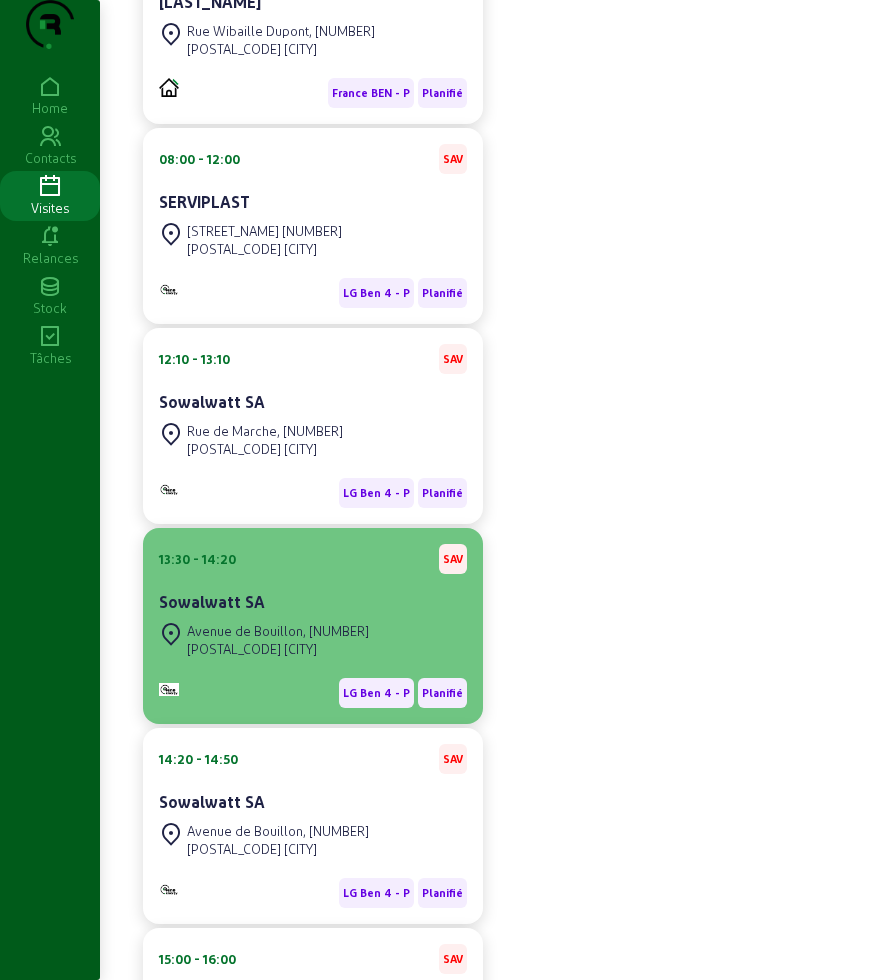 scroll, scrollTop: 1000, scrollLeft: 0, axis: vertical 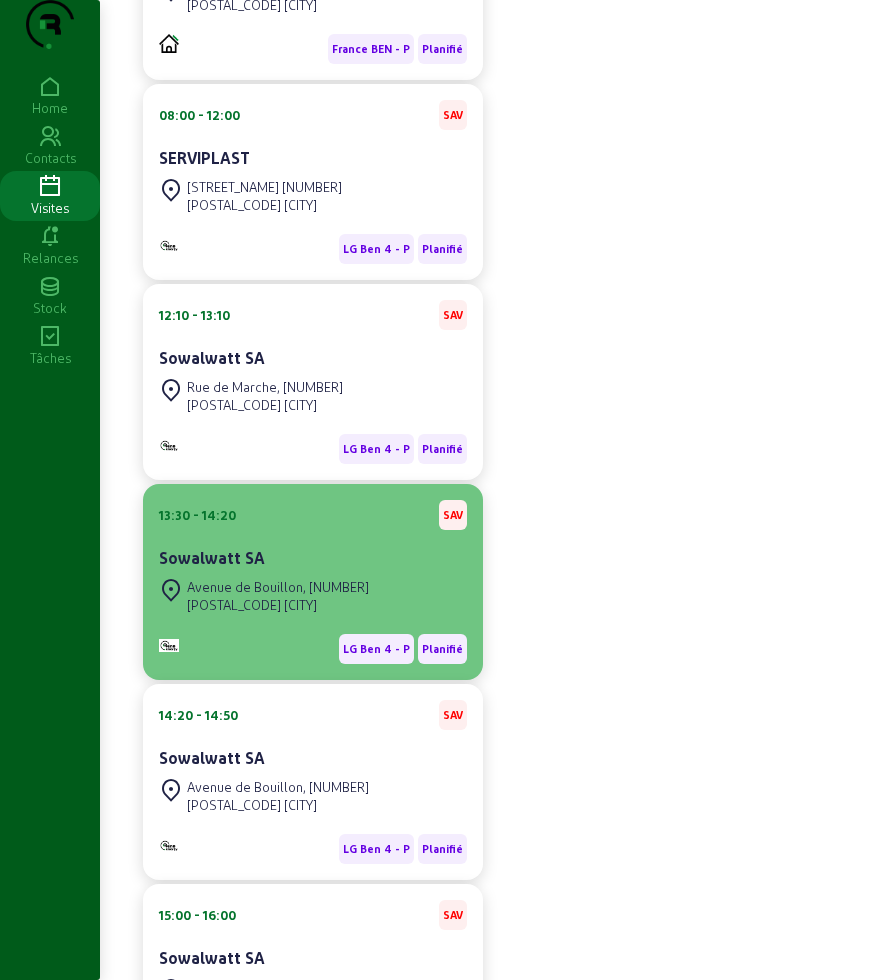 click on "Sowalwatt SA" 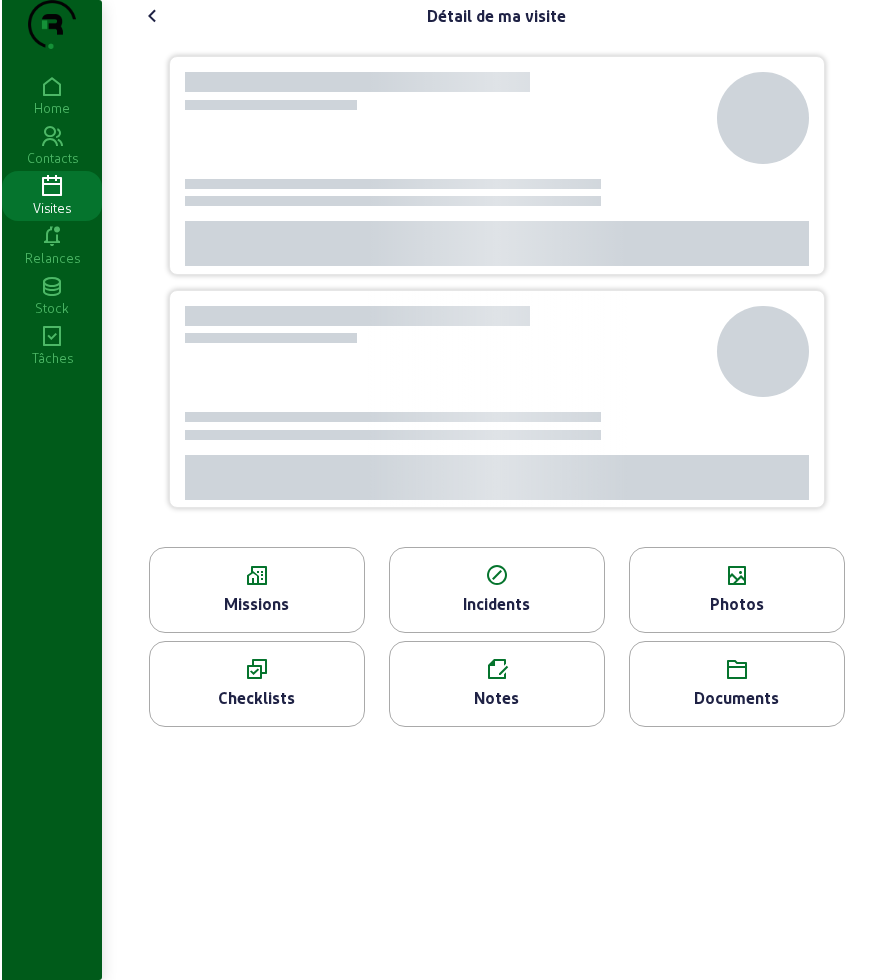 scroll, scrollTop: 0, scrollLeft: 0, axis: both 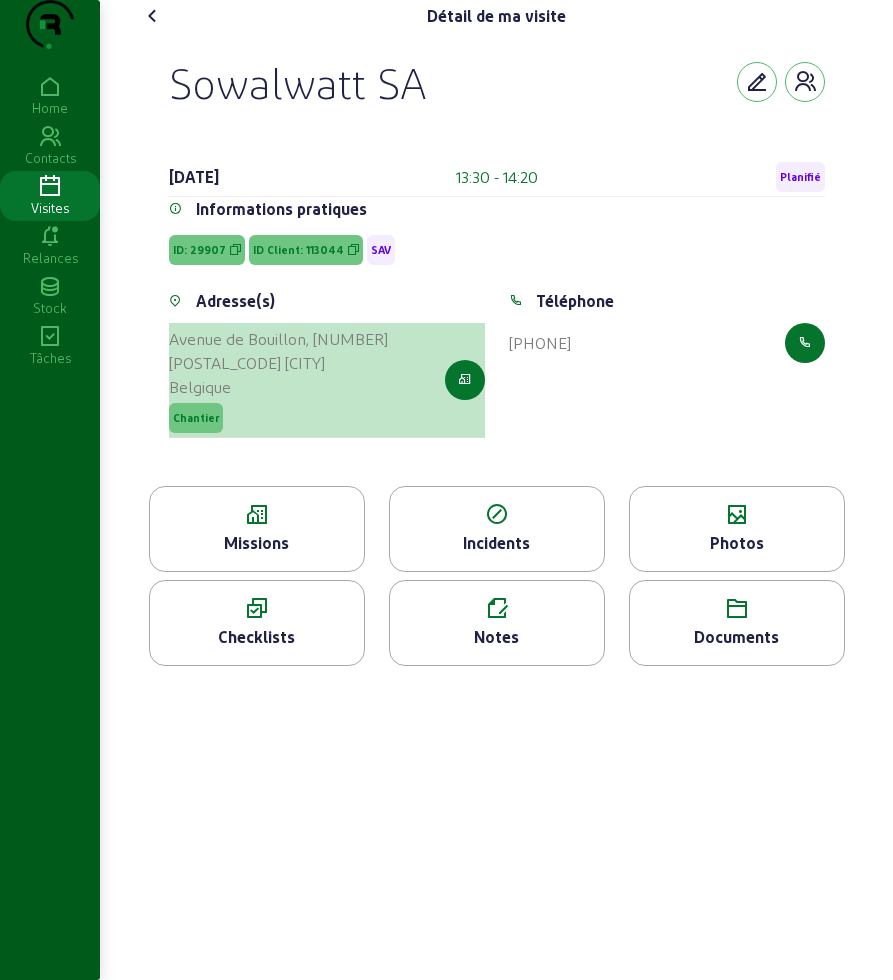drag, startPoint x: 162, startPoint y: 373, endPoint x: 286, endPoint y: 437, distance: 139.54211 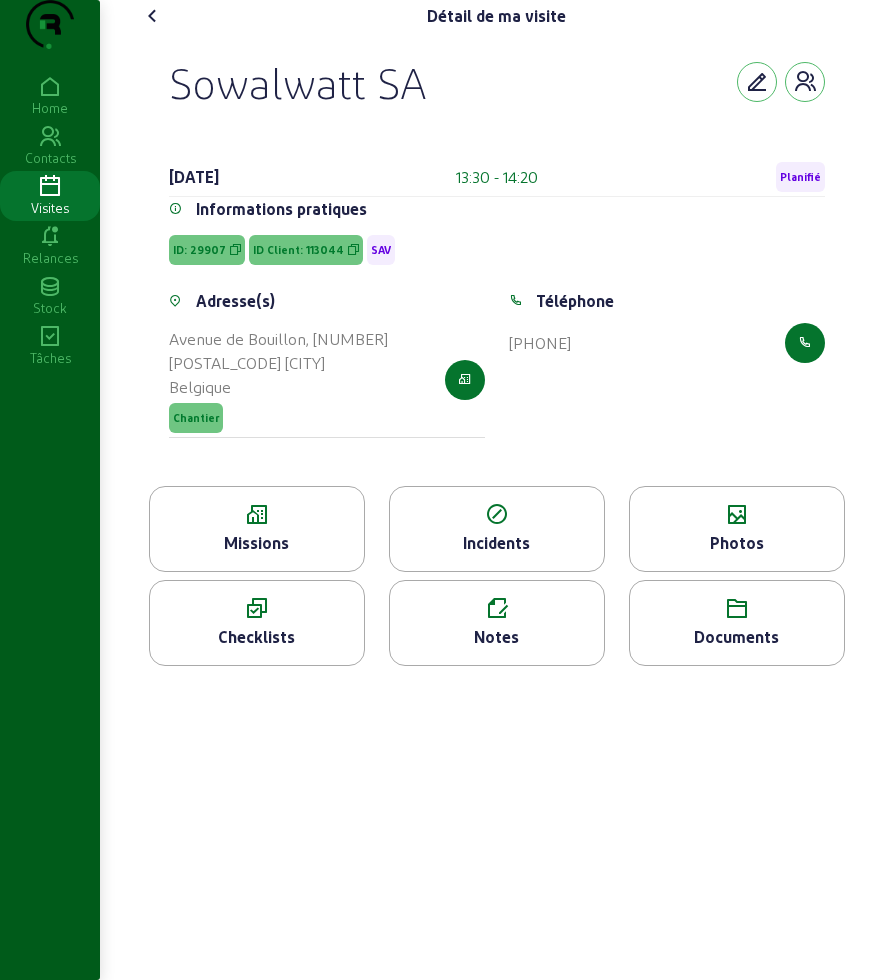 copy on "Avenue de Bouillon, [NUMBER] [POSTAL_CODE] [CITY] [COUNTRY]" 